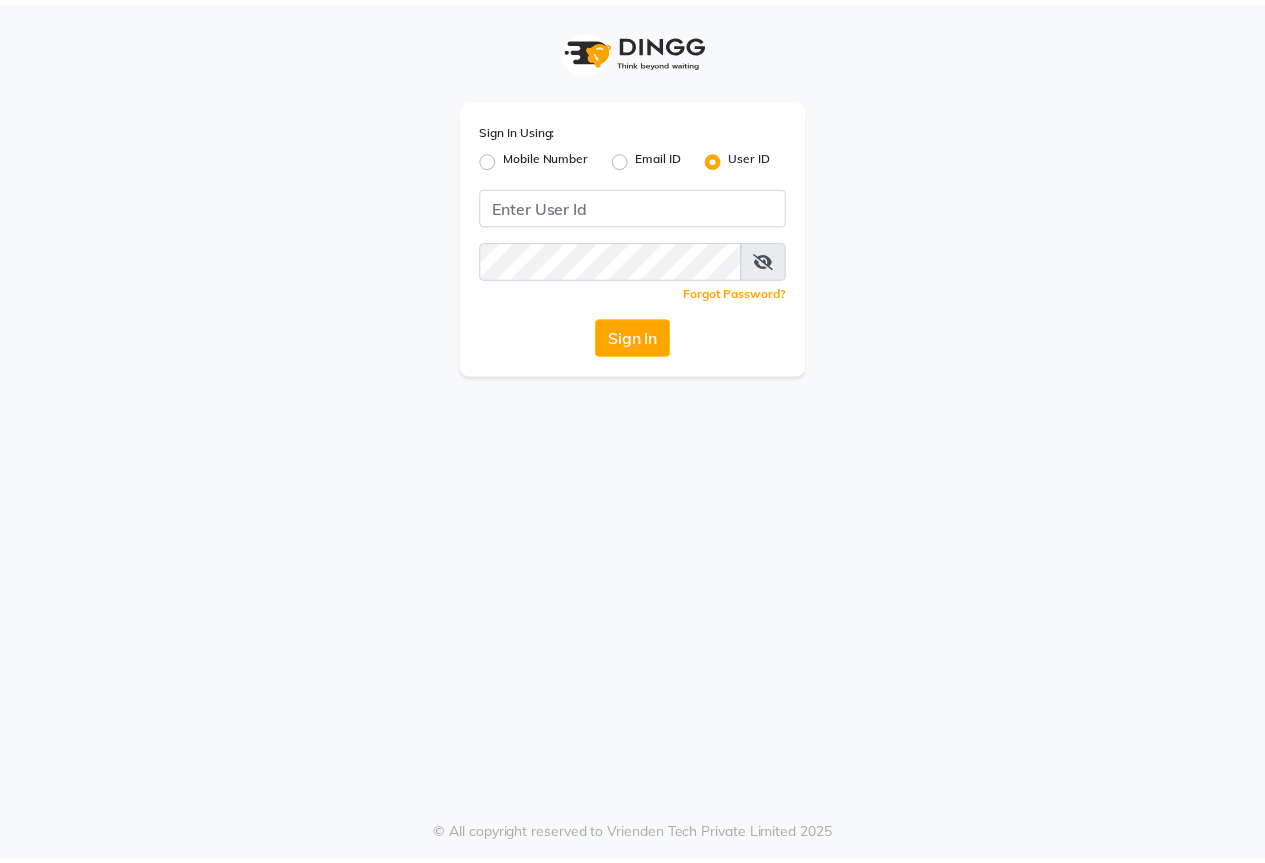 scroll, scrollTop: 0, scrollLeft: 0, axis: both 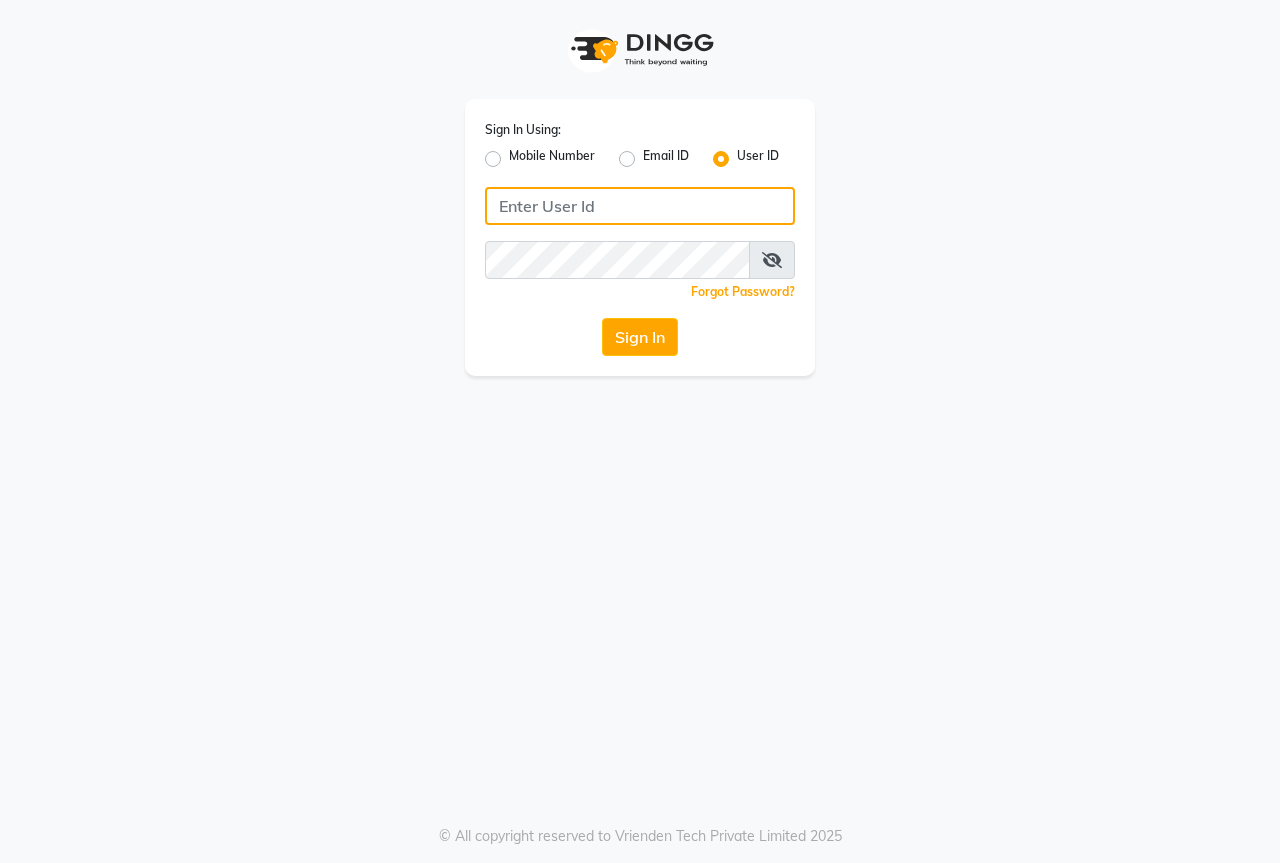 type on "thebestsalon" 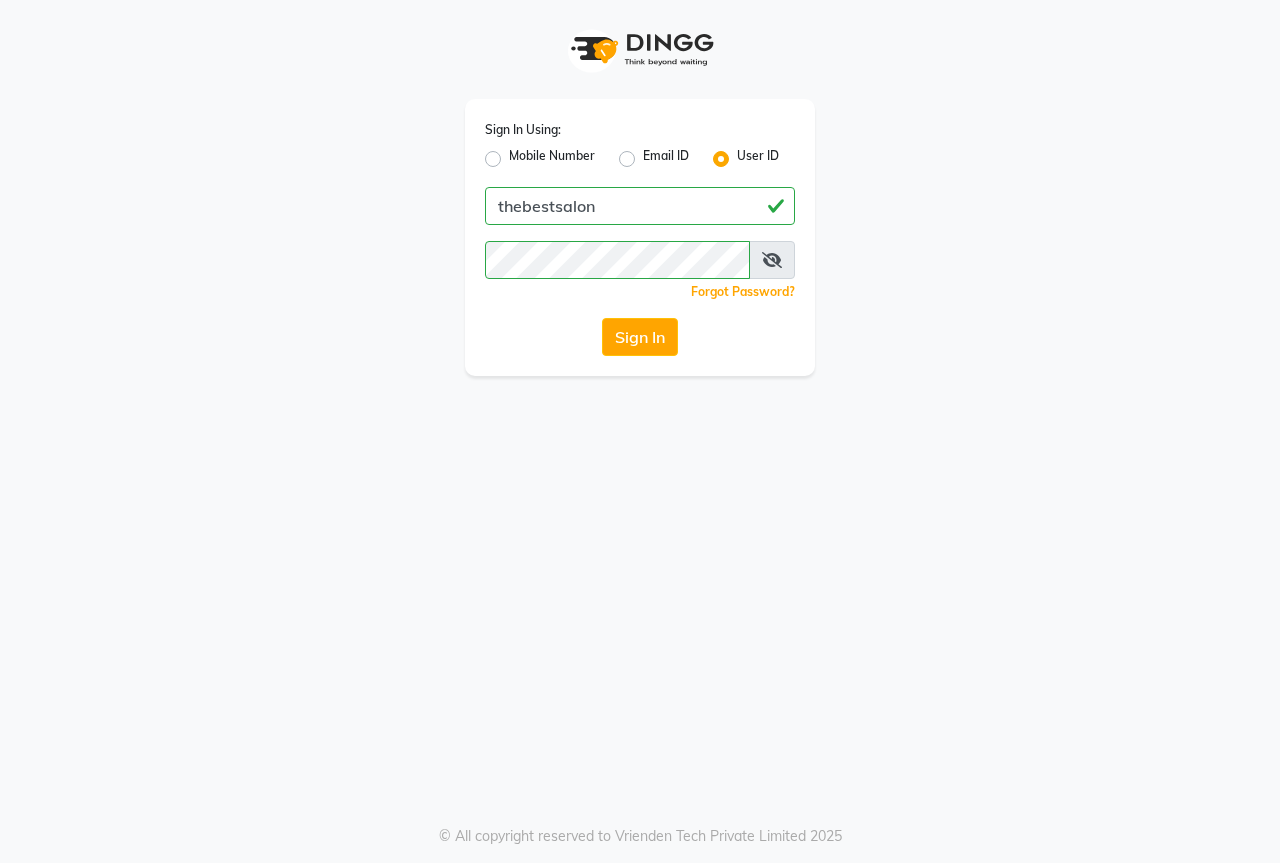 click at bounding box center [772, 260] 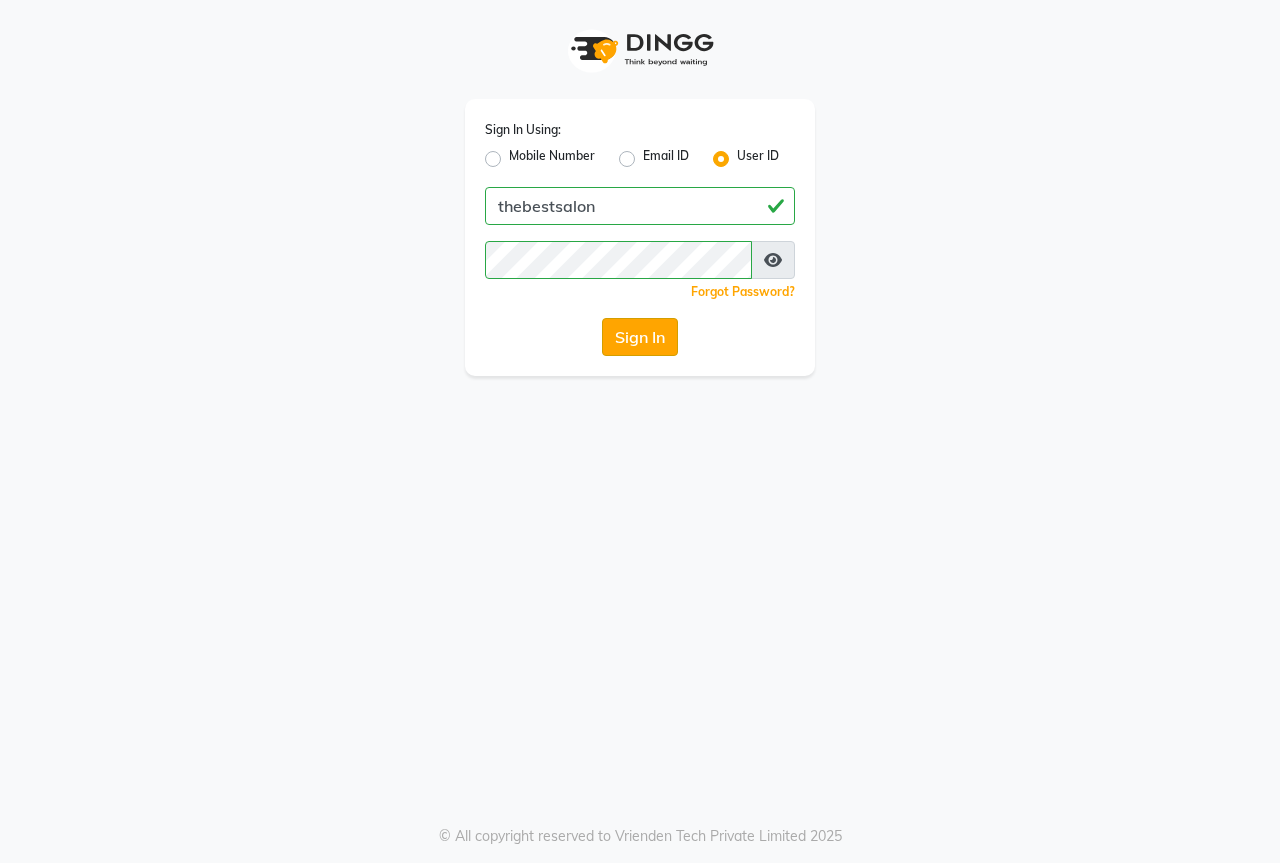 click on "Sign In" 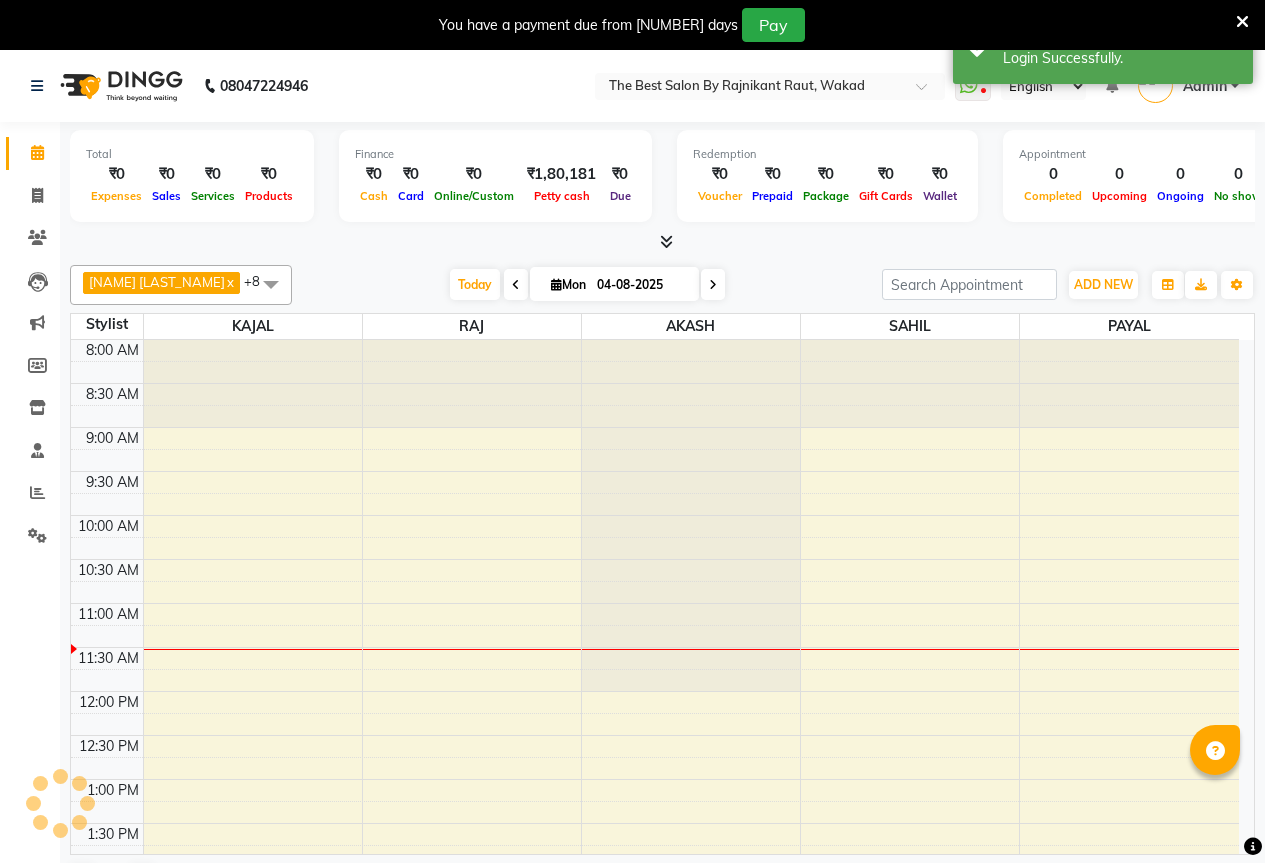 scroll, scrollTop: 0, scrollLeft: 0, axis: both 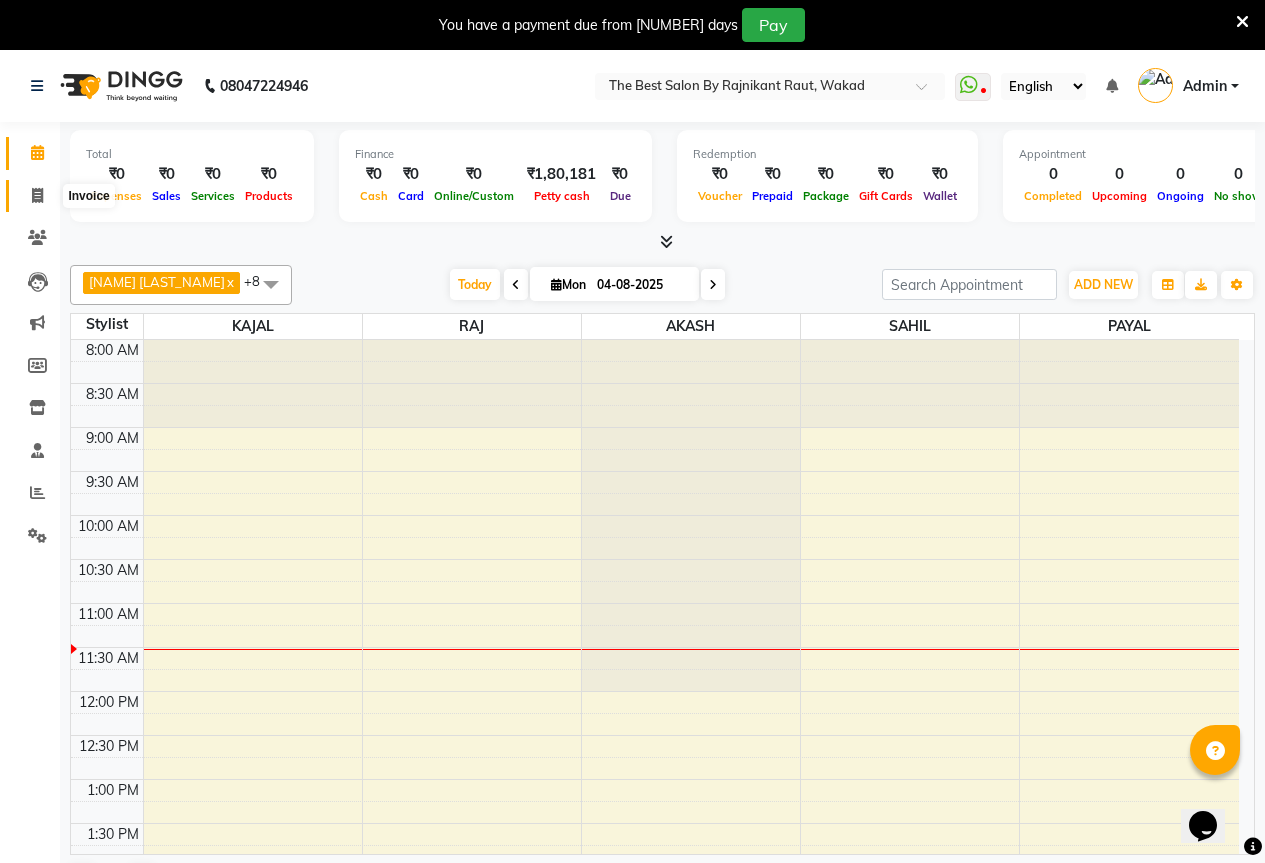 click 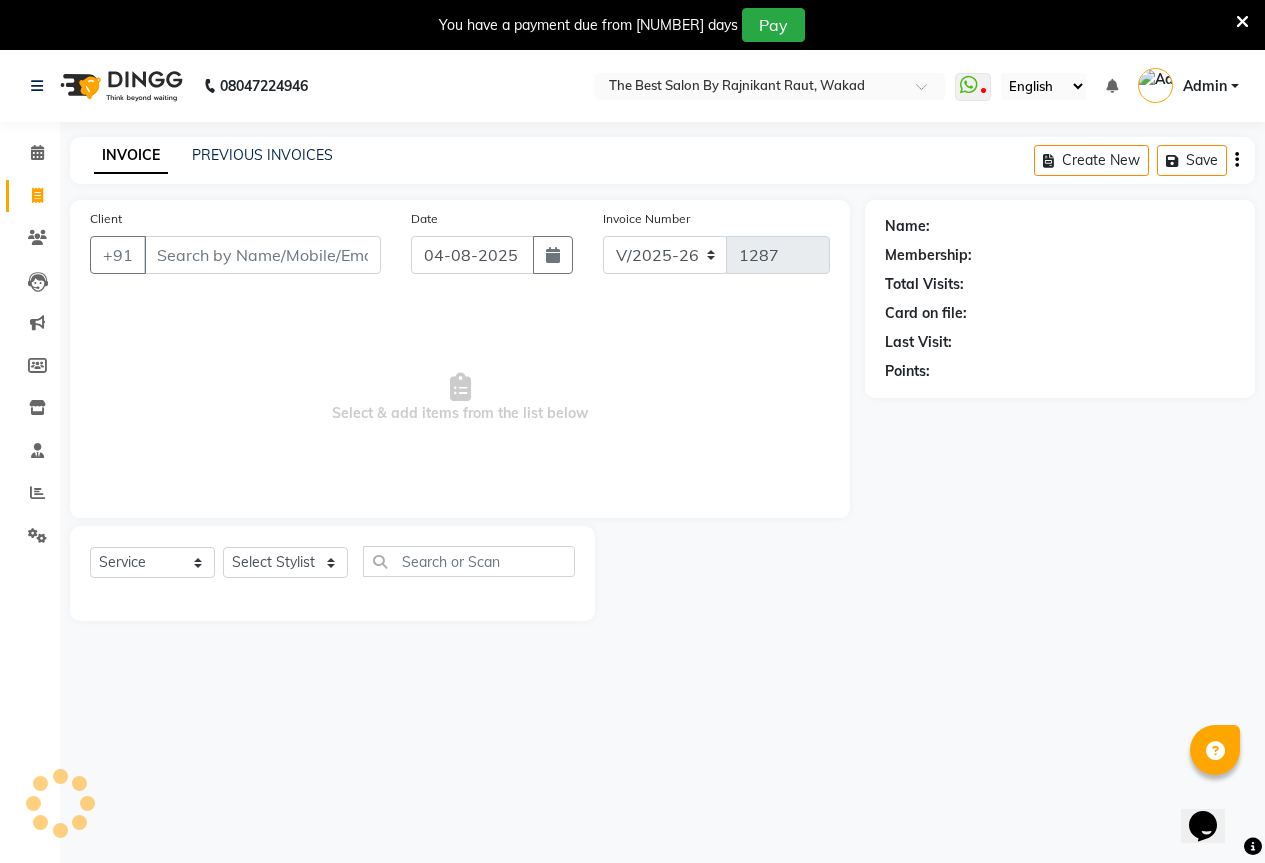click on "Client" at bounding box center (262, 255) 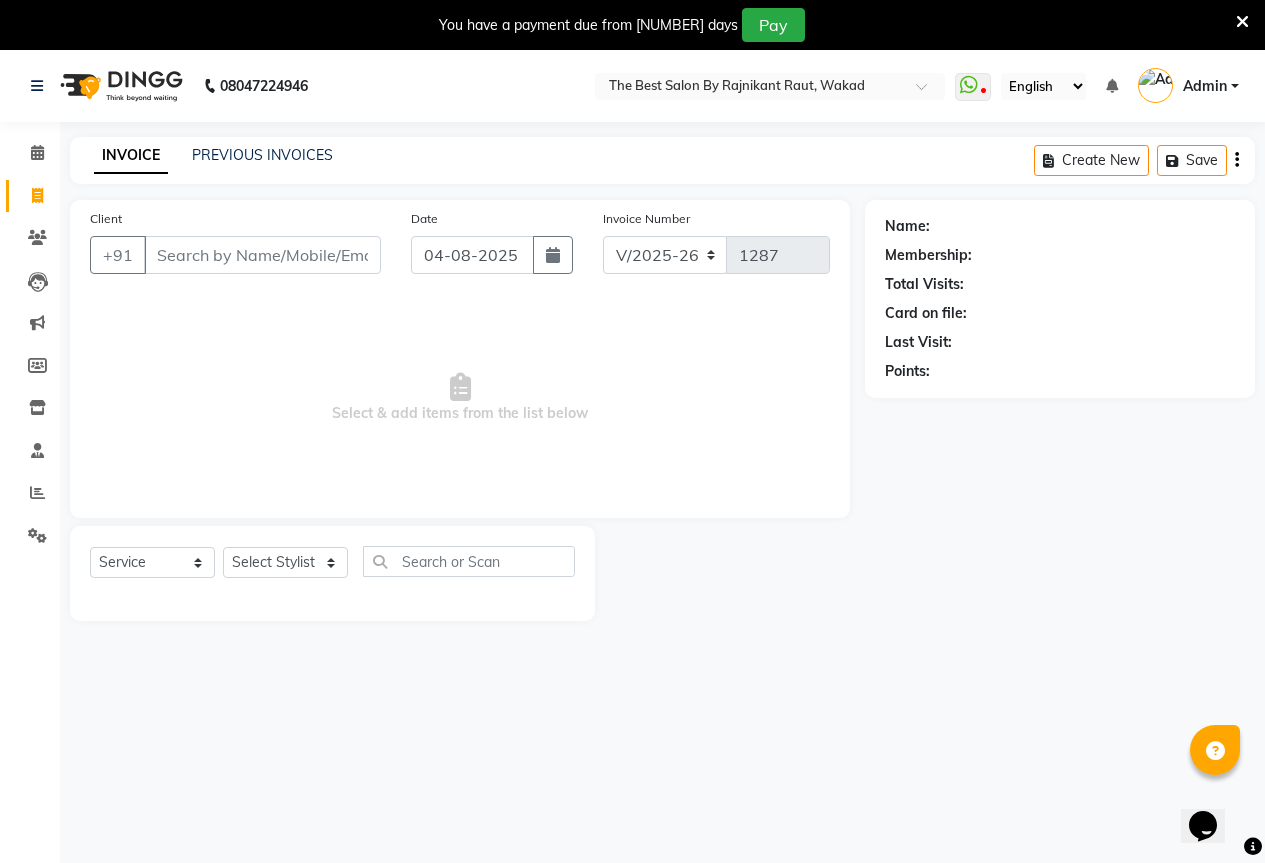 click on "Client" at bounding box center [262, 255] 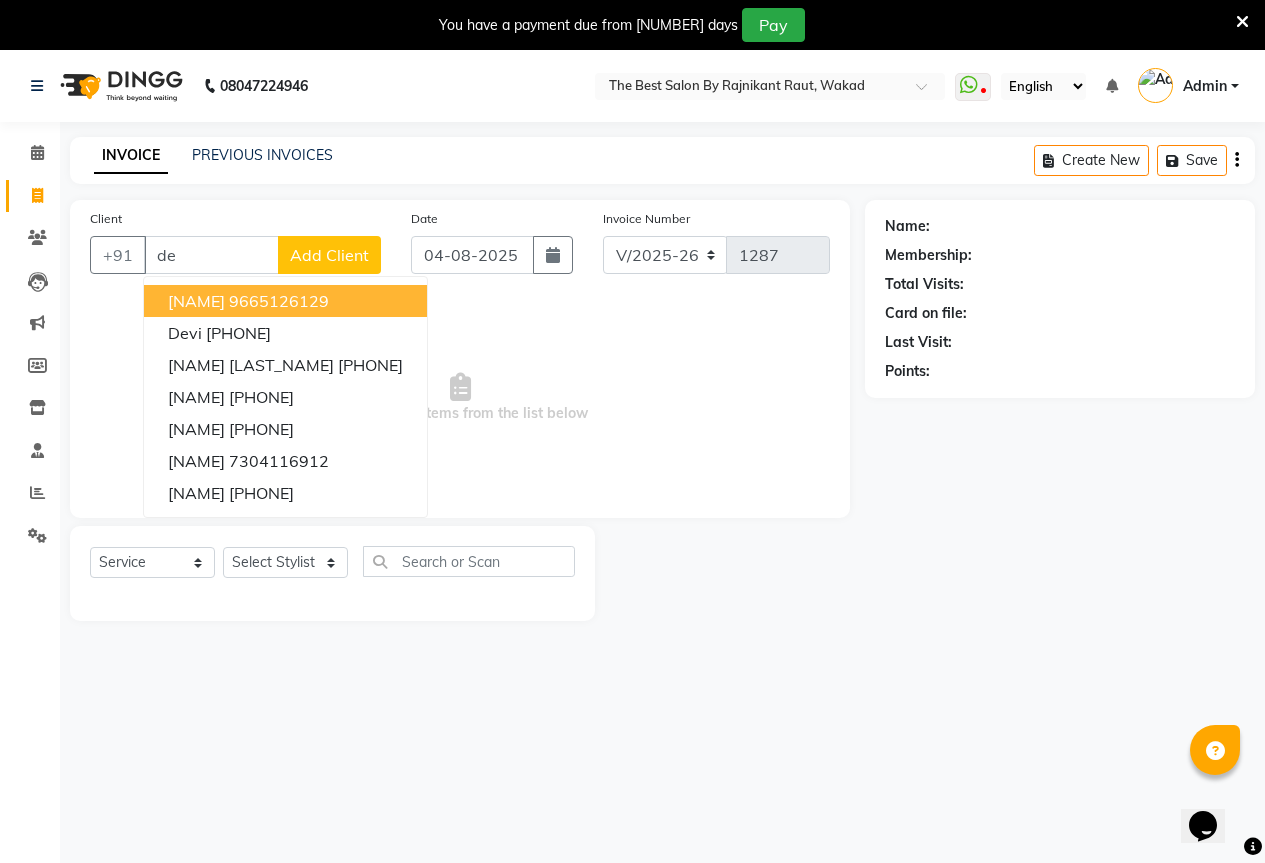 type on "d" 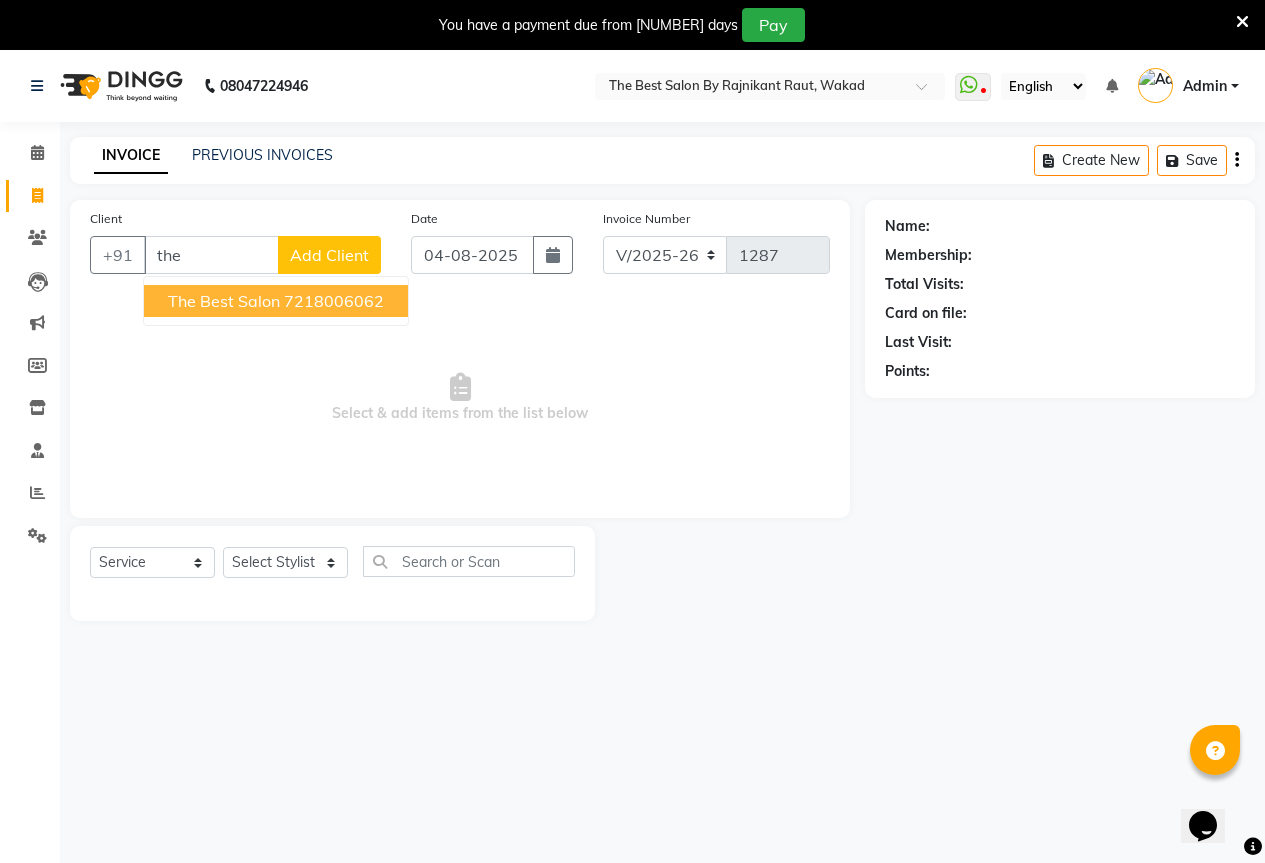 click on "the best salon" at bounding box center [224, 301] 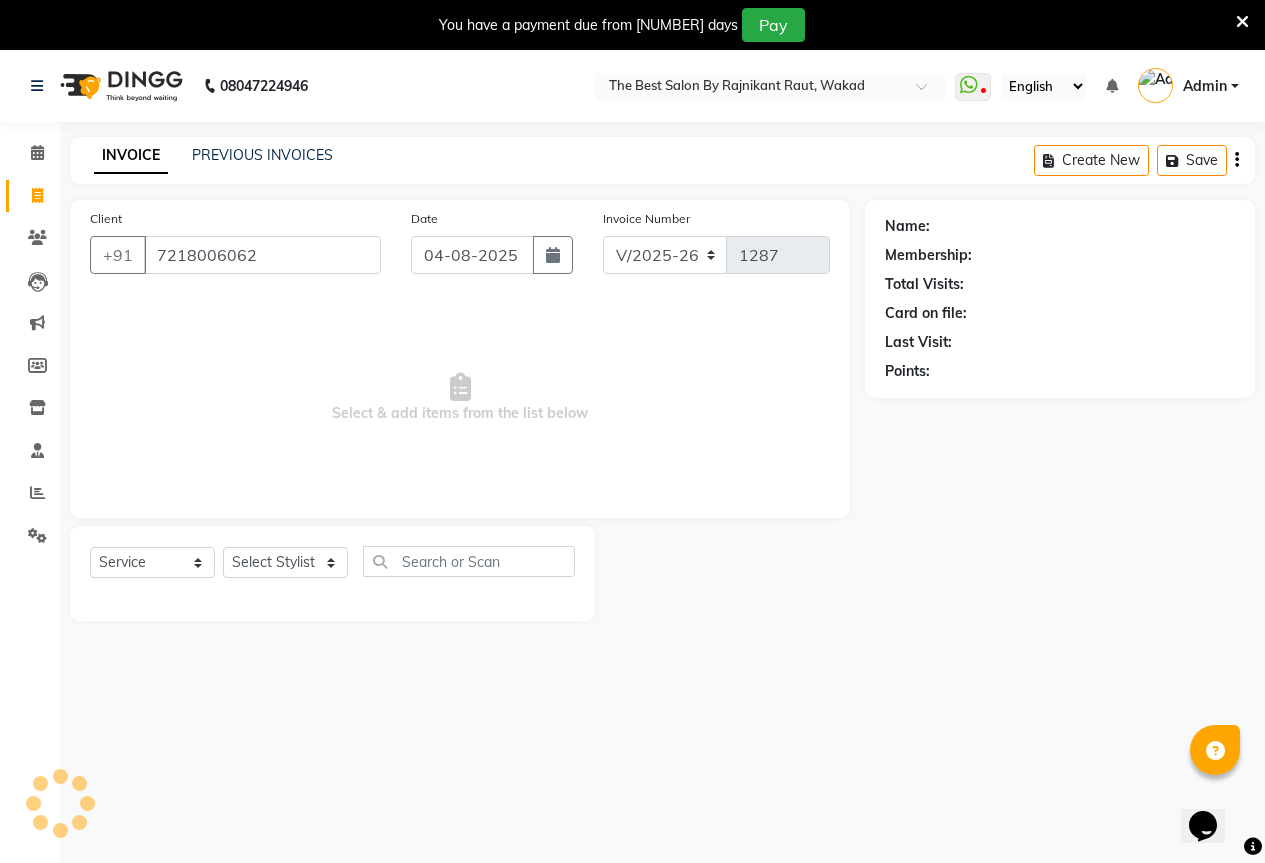 type on "7218006062" 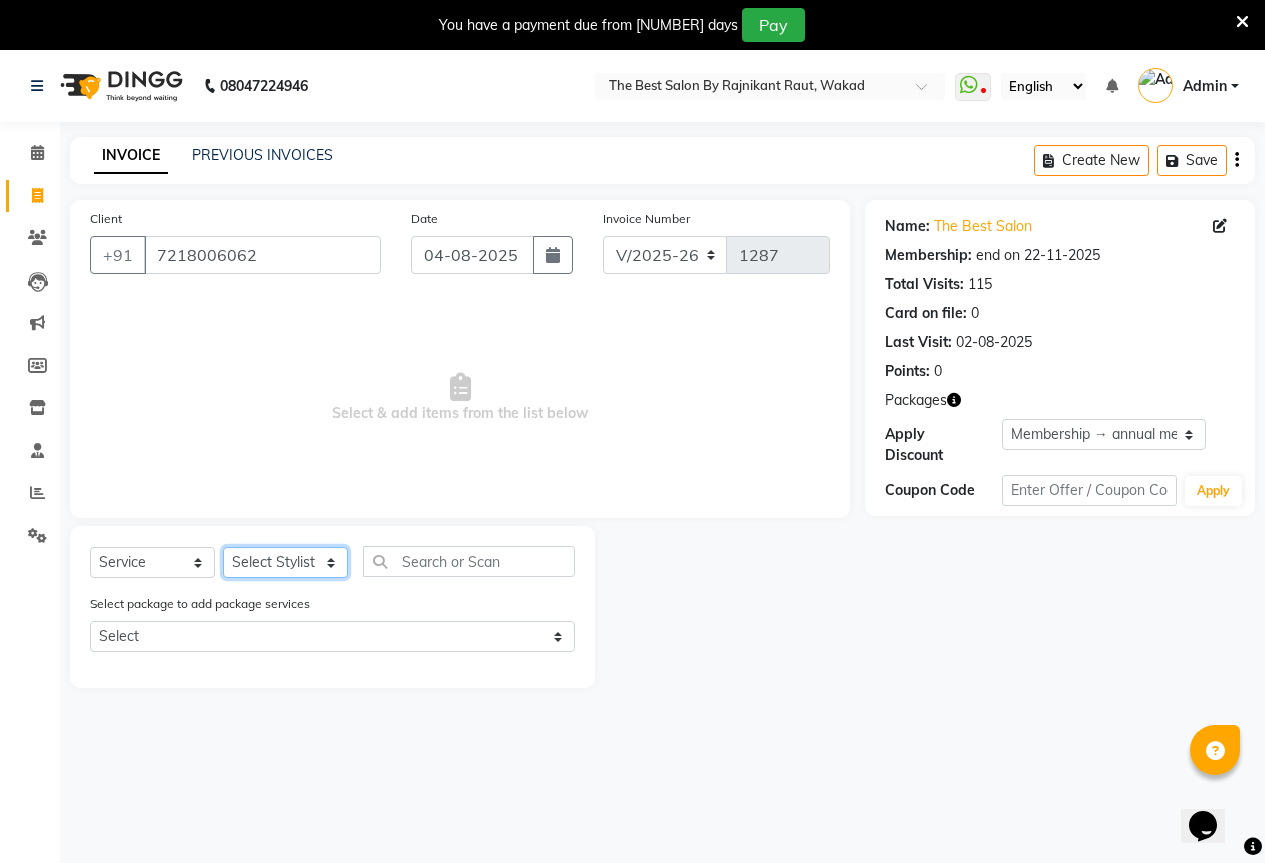click on "Select Stylist AKASH KAJAL PAYAL RAJ RUTUJA SAHIL" 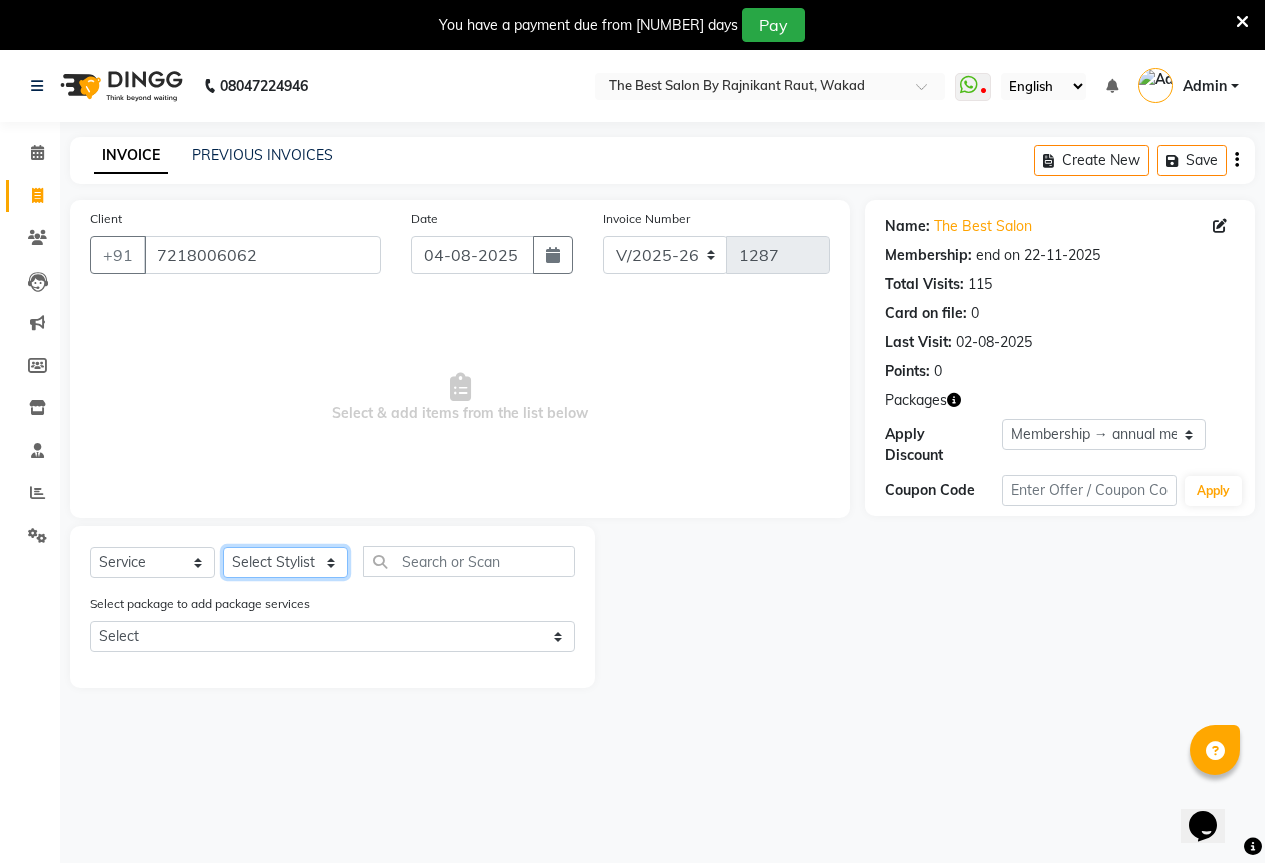 select on "61551" 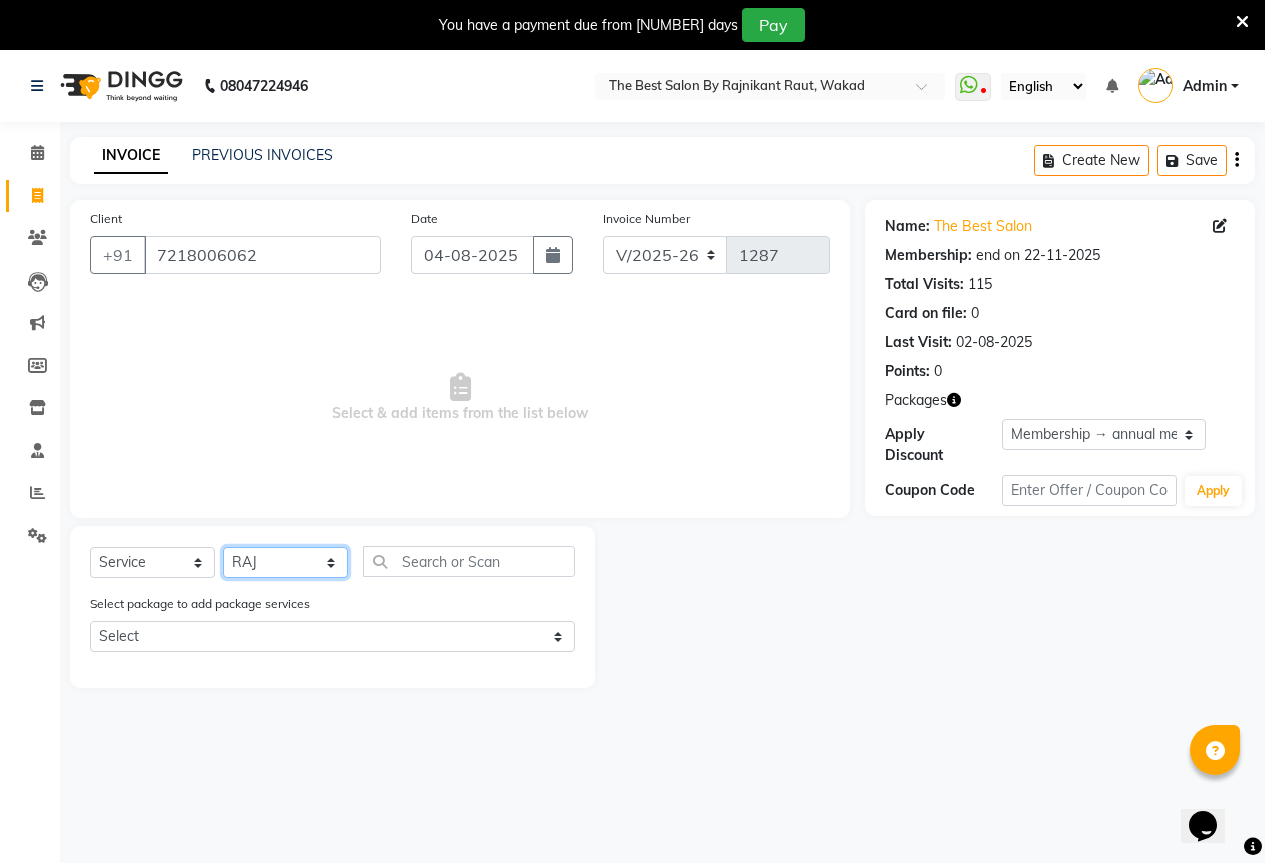 click on "Select Stylist AKASH KAJAL PAYAL RAJ RUTUJA SAHIL" 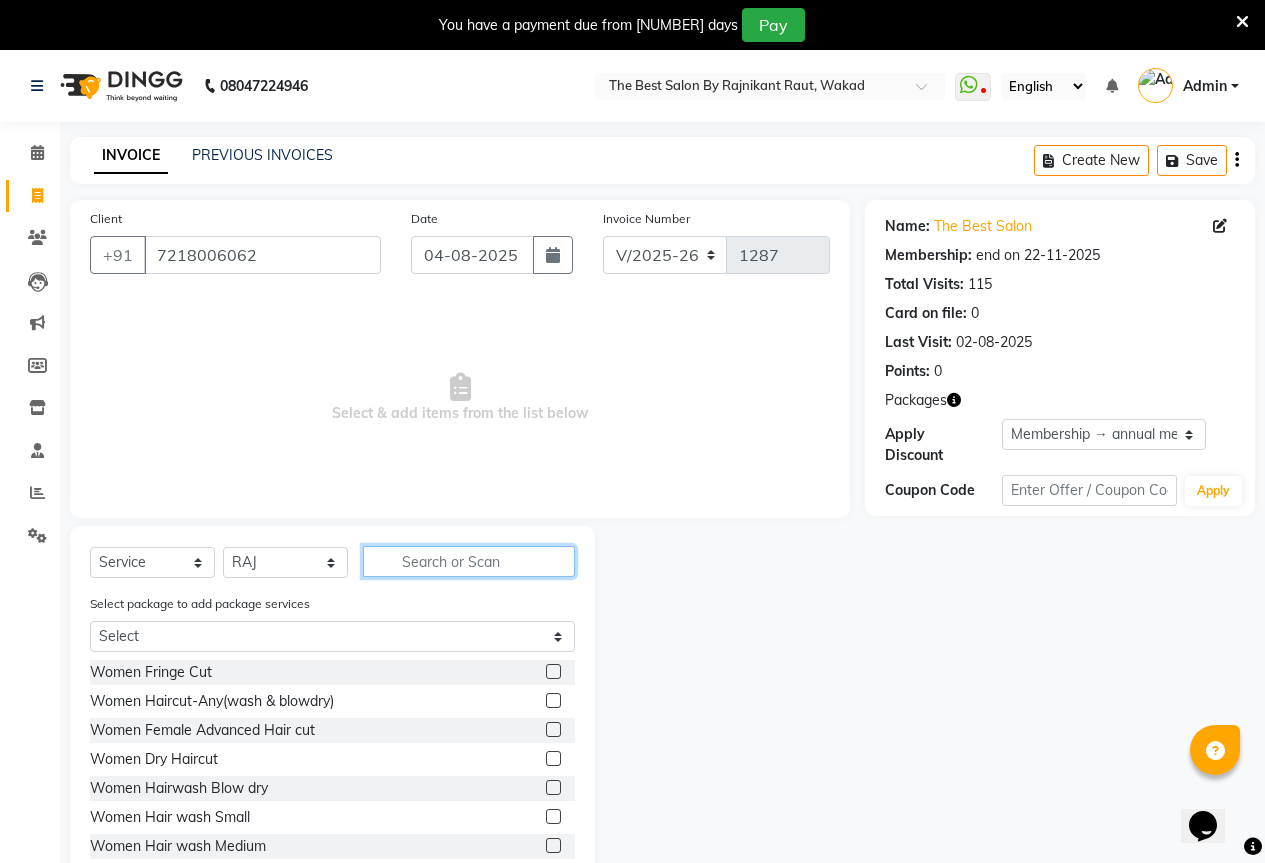 click 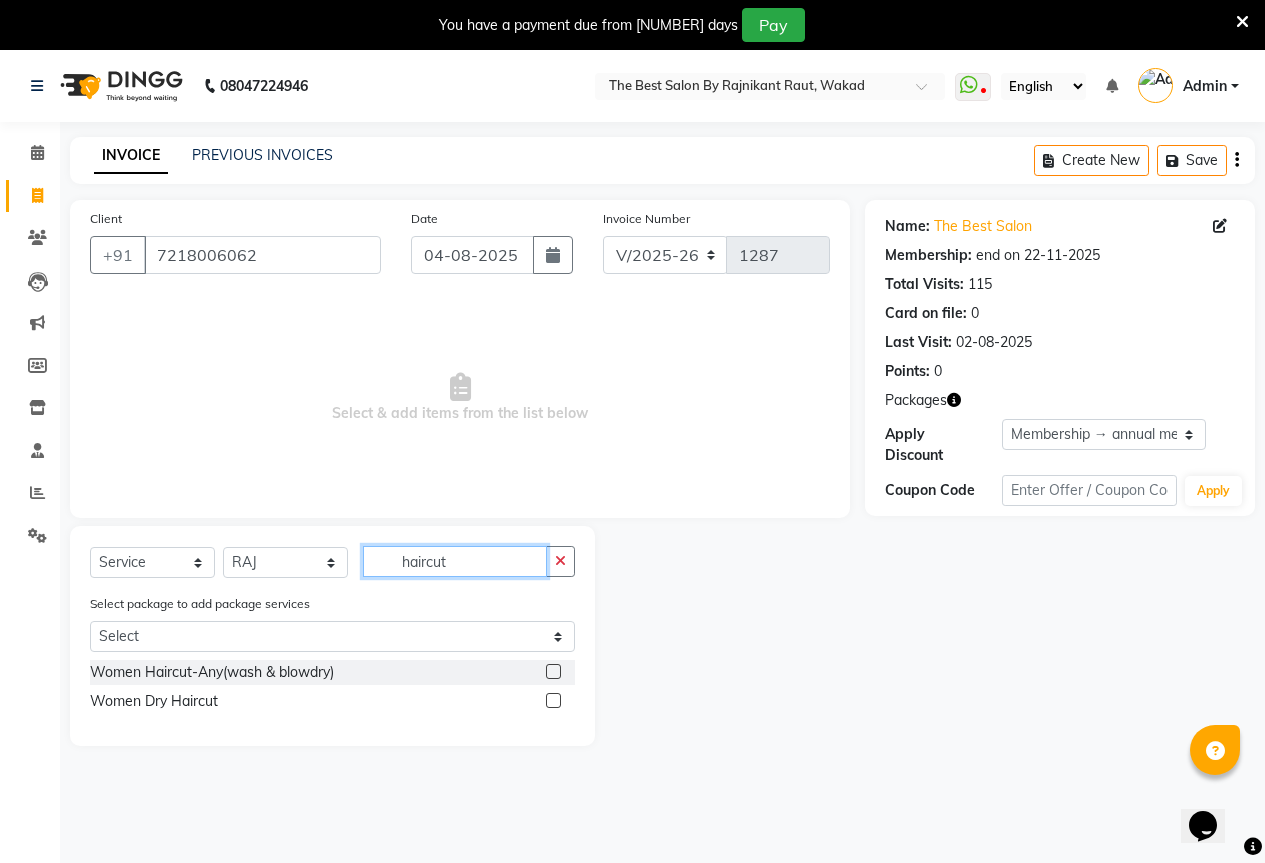 click on "haircut" 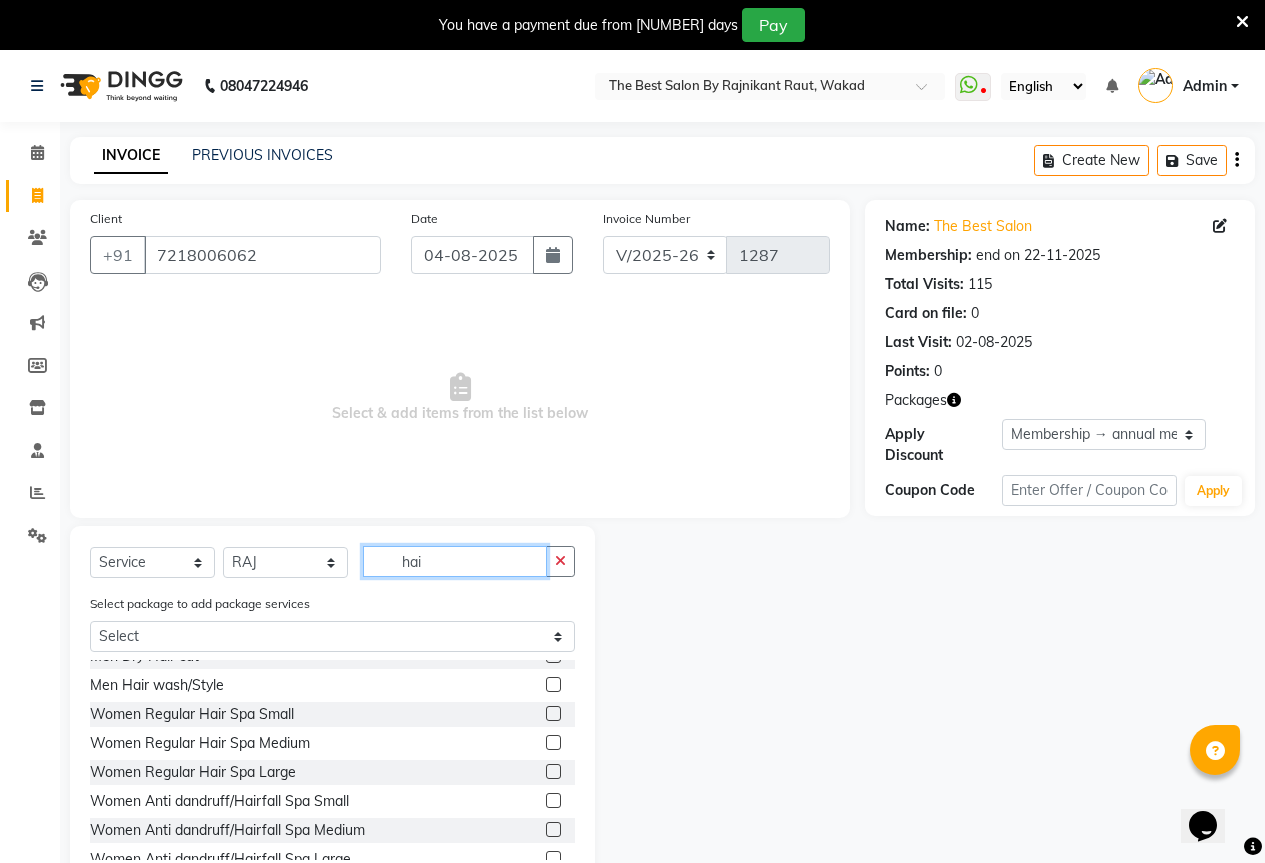 scroll, scrollTop: 200, scrollLeft: 0, axis: vertical 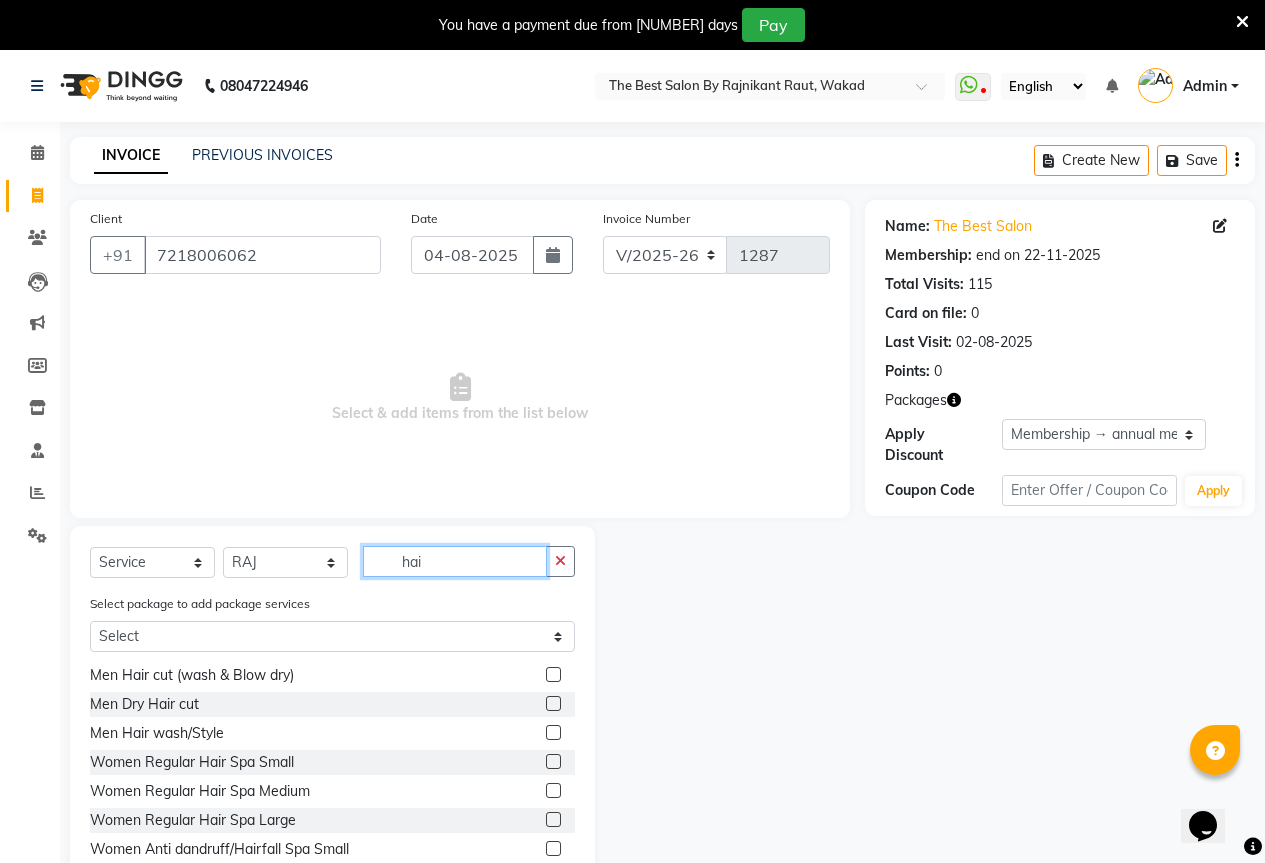 type on "hai" 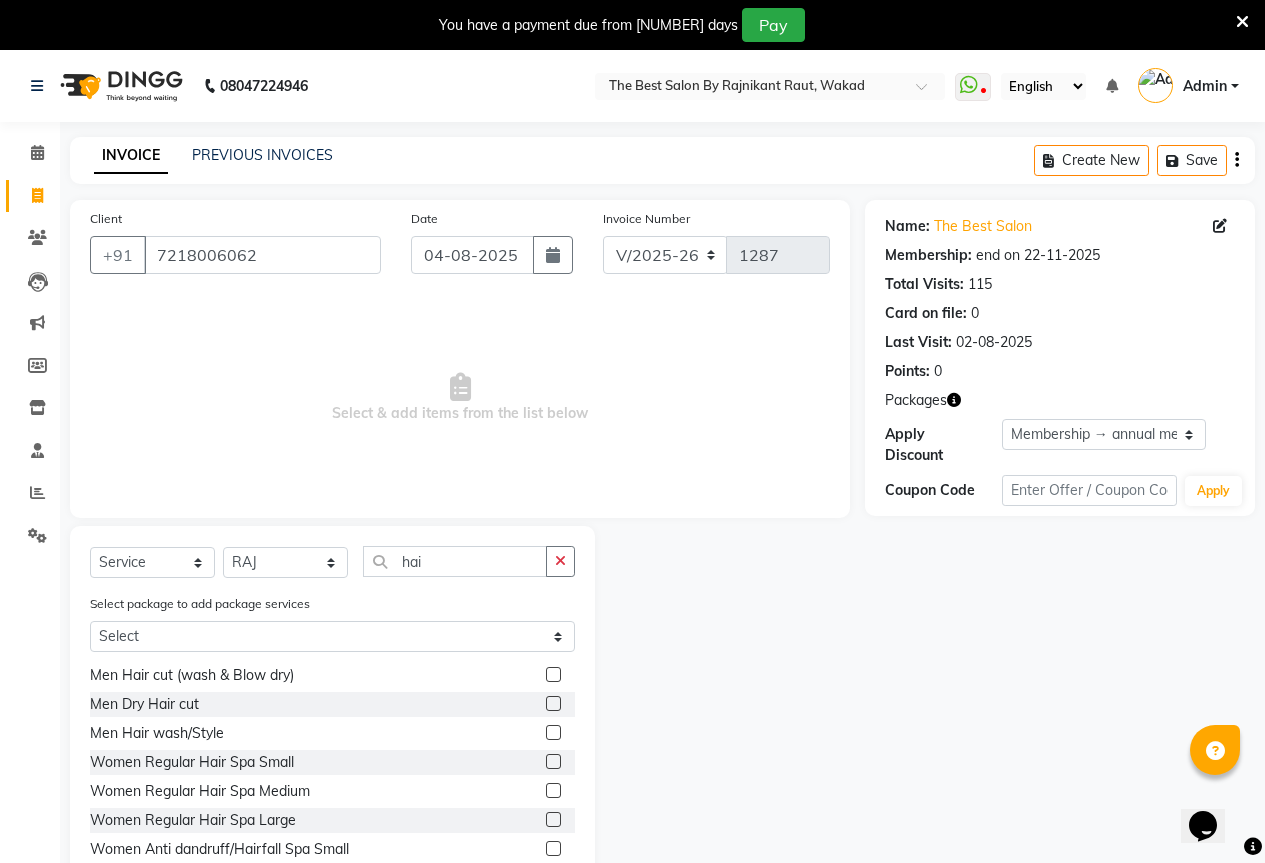 click 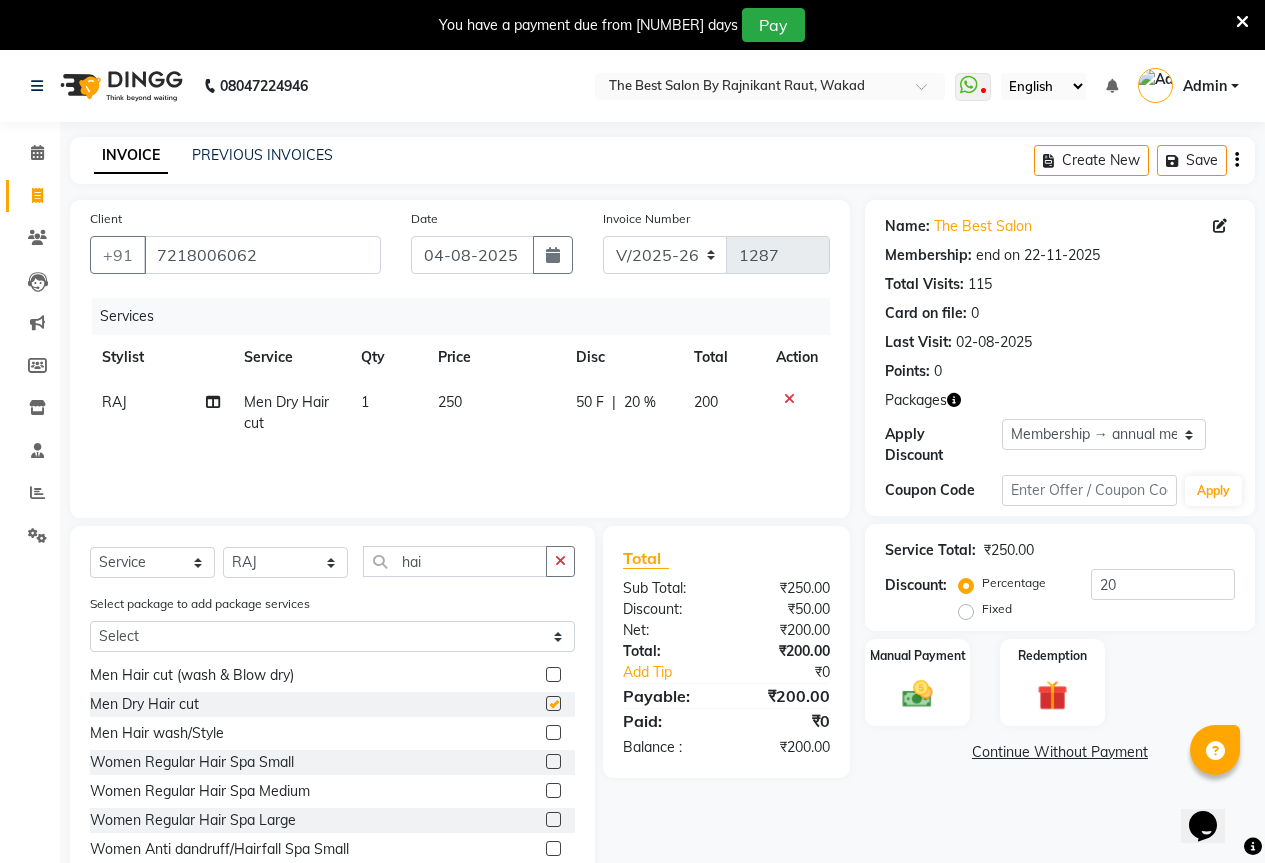 checkbox on "false" 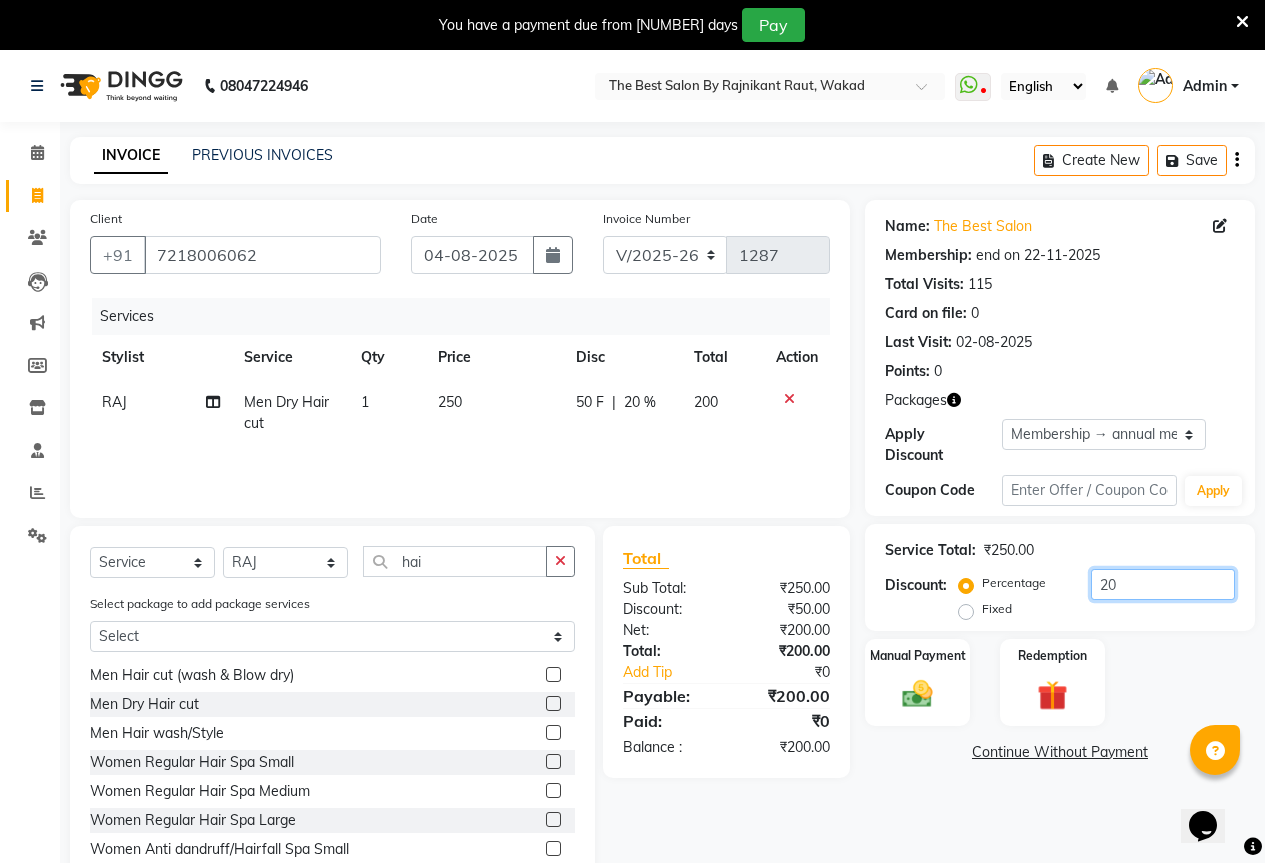 click on "20" 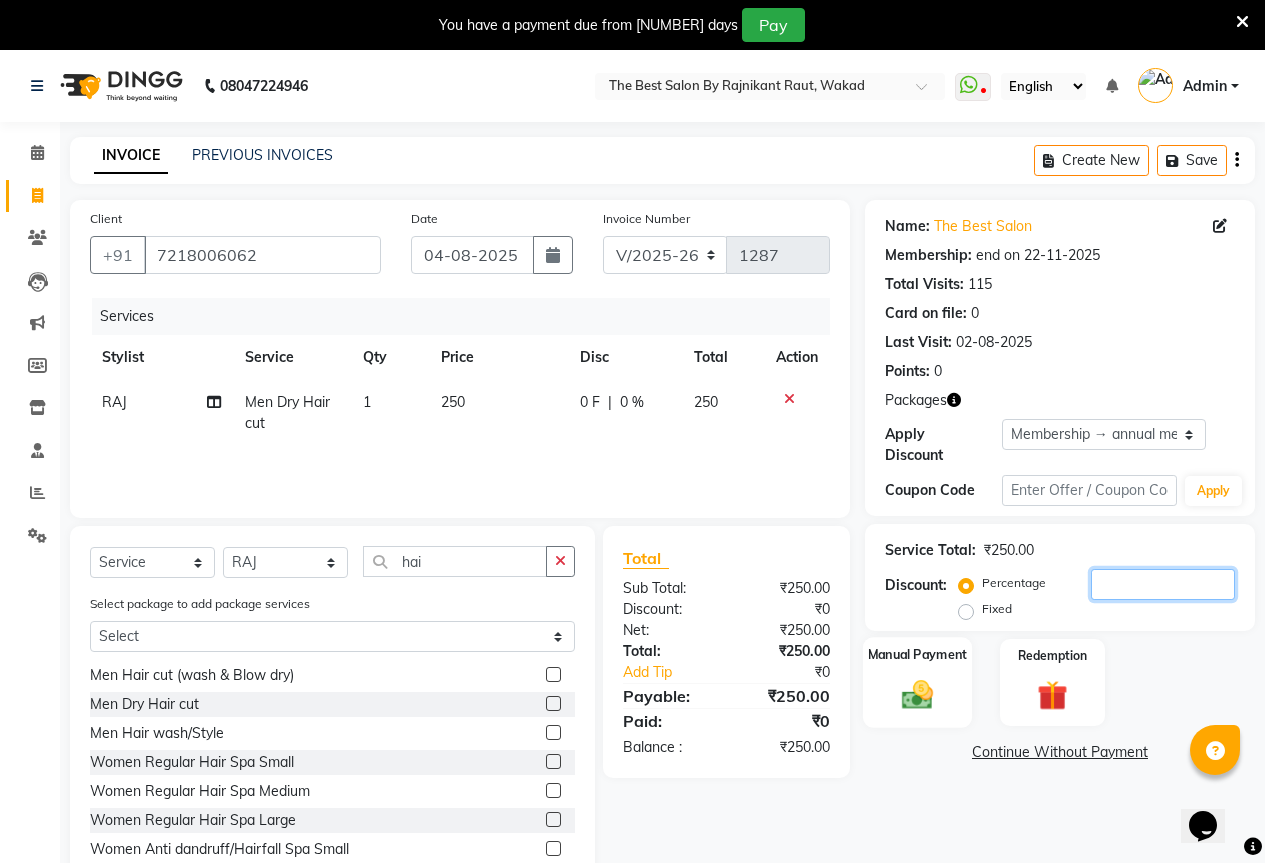 type 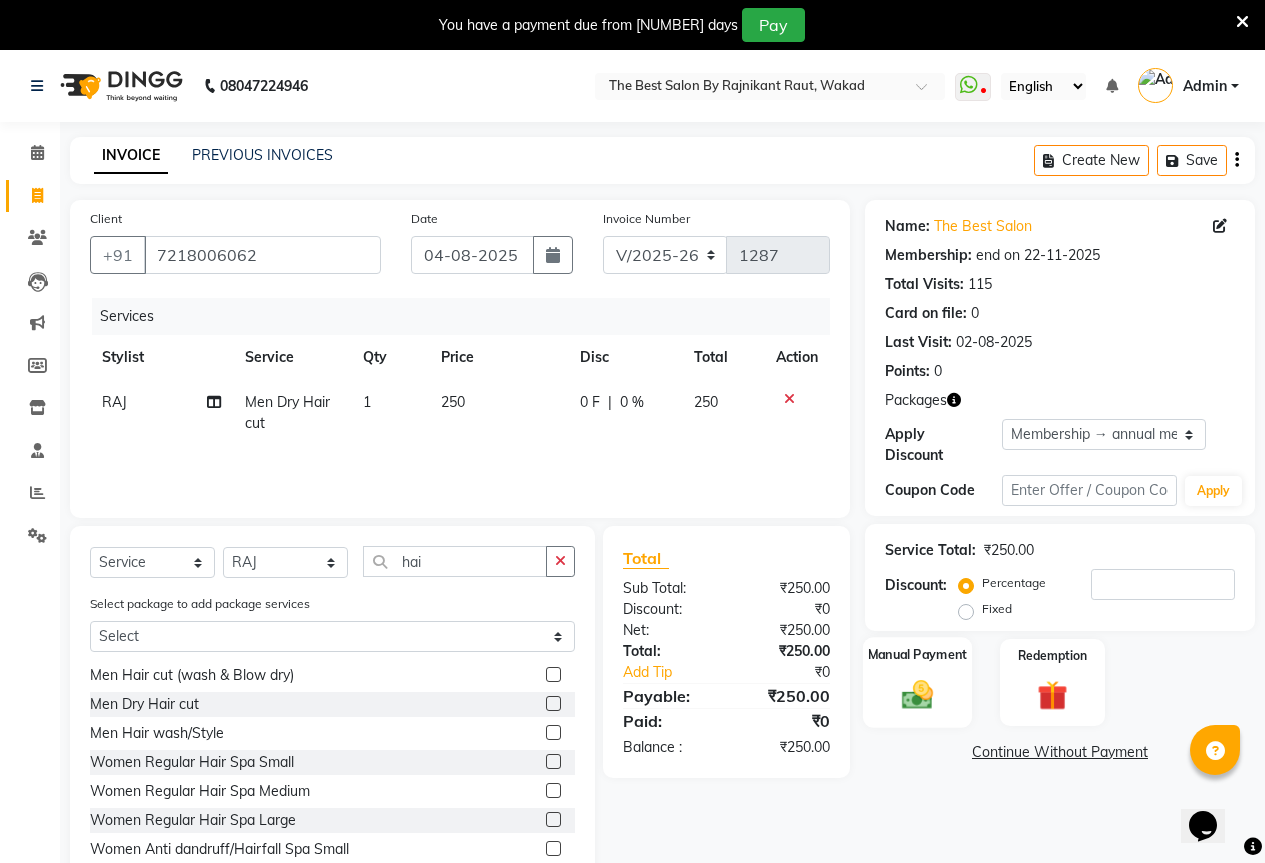click 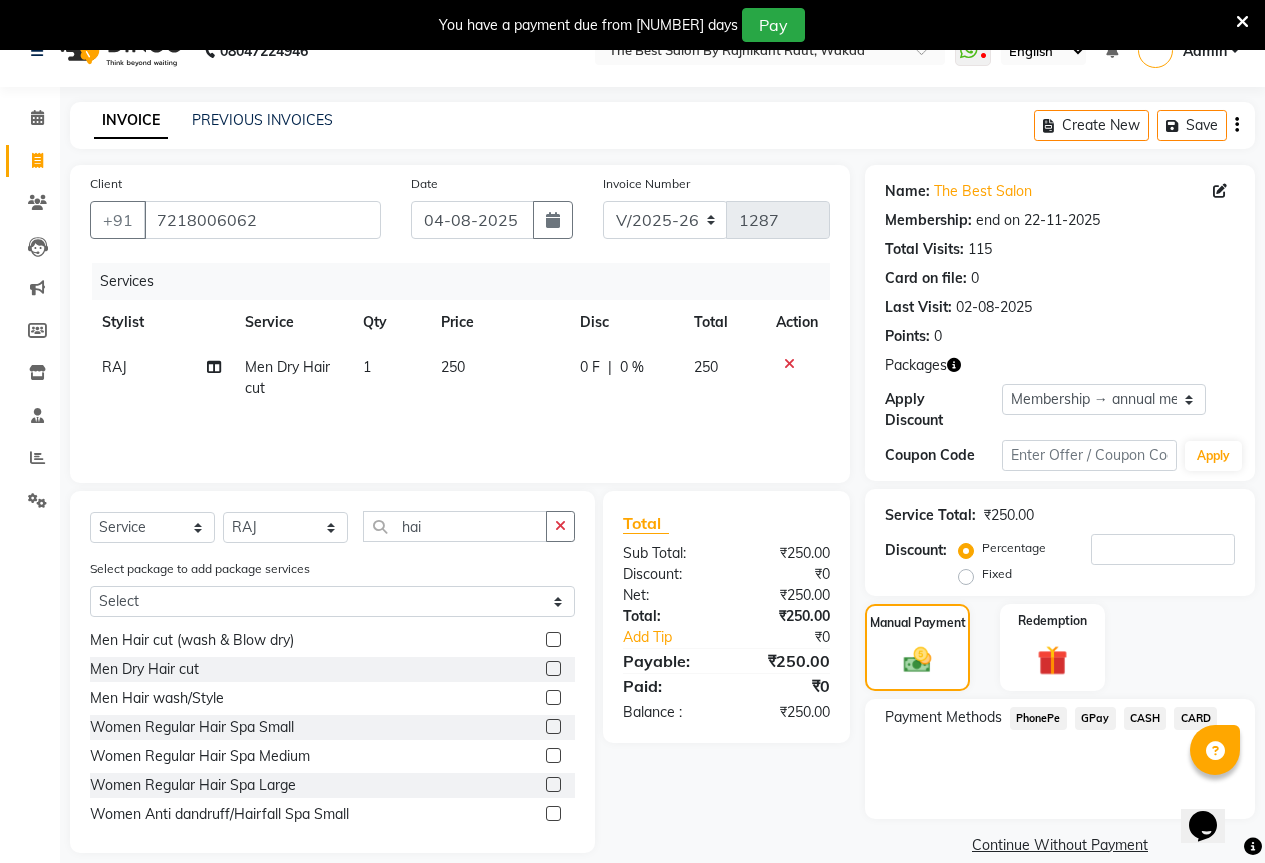 scroll, scrollTop: 55, scrollLeft: 0, axis: vertical 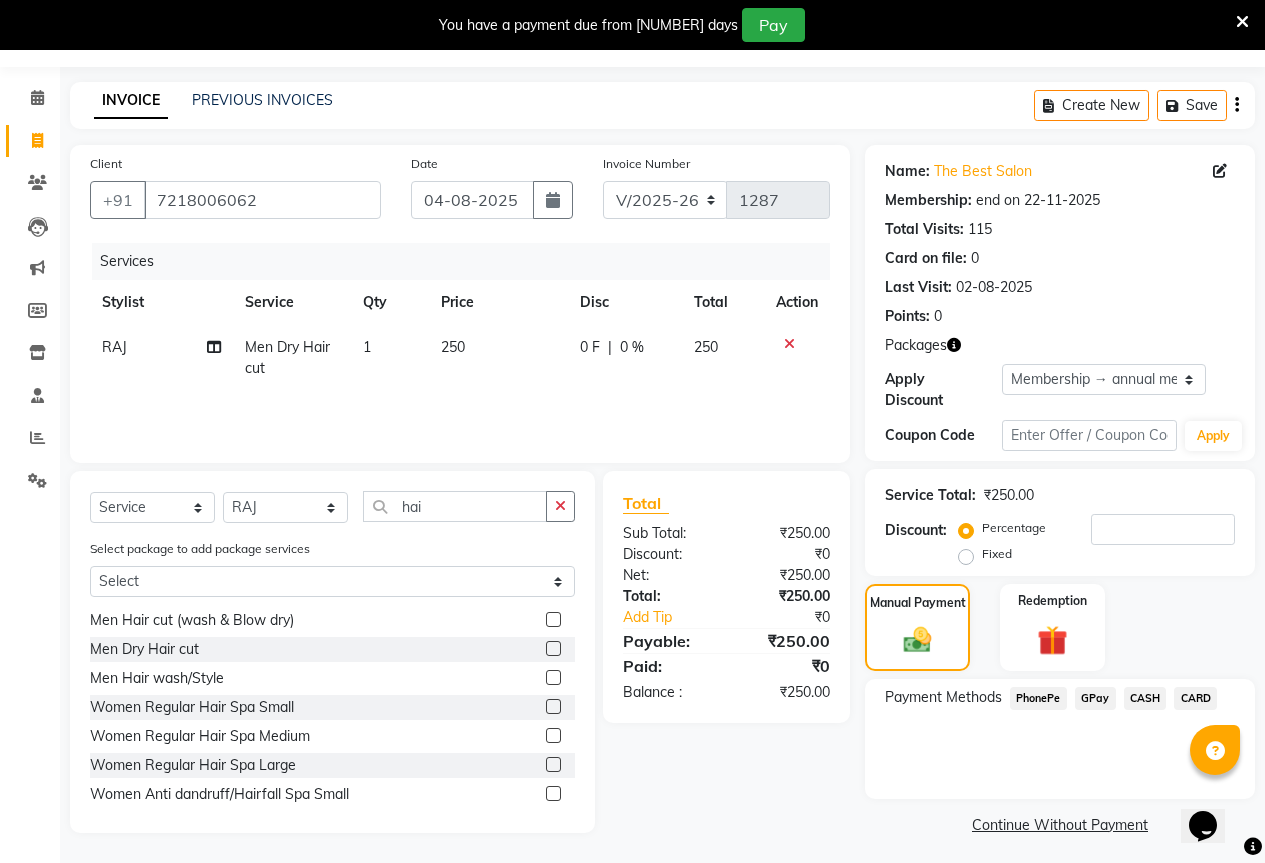 click on "GPay" 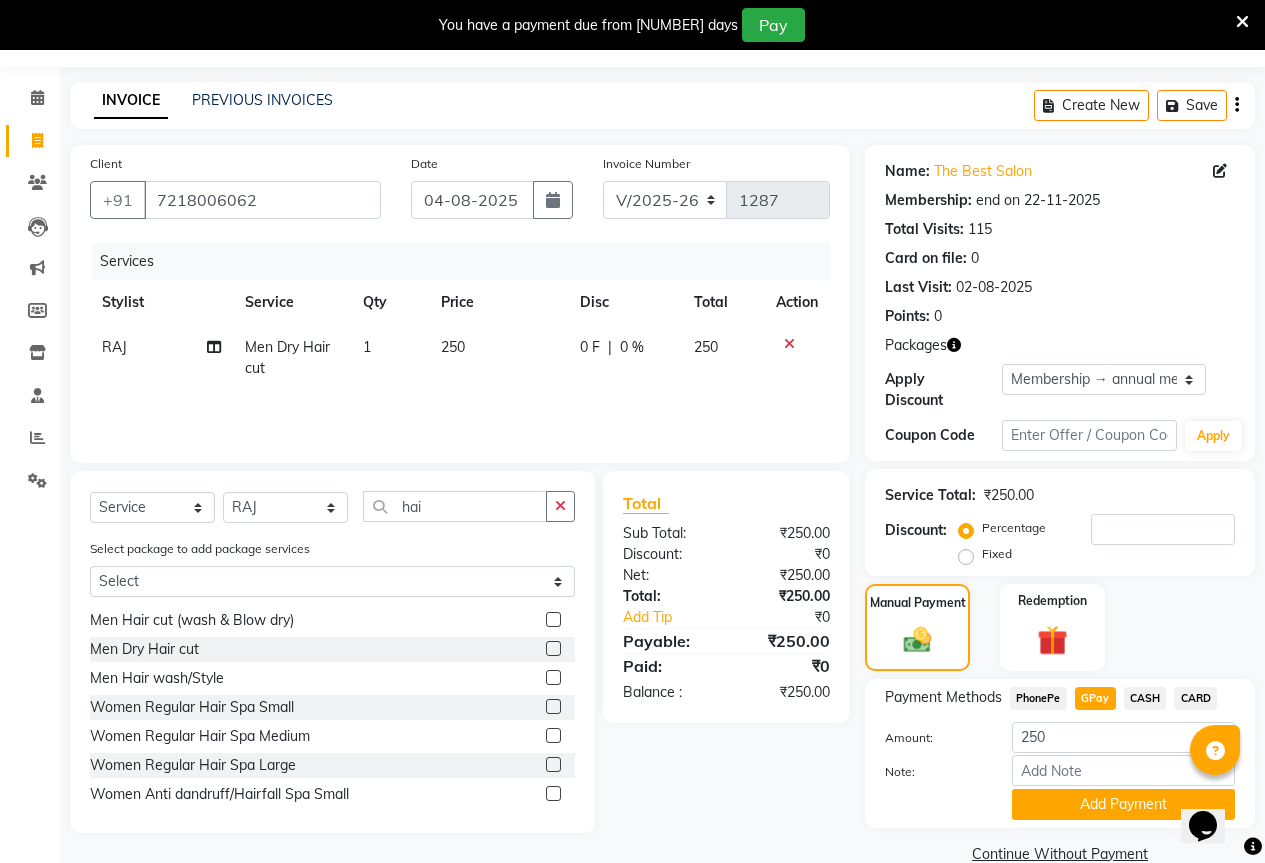 scroll, scrollTop: 75, scrollLeft: 0, axis: vertical 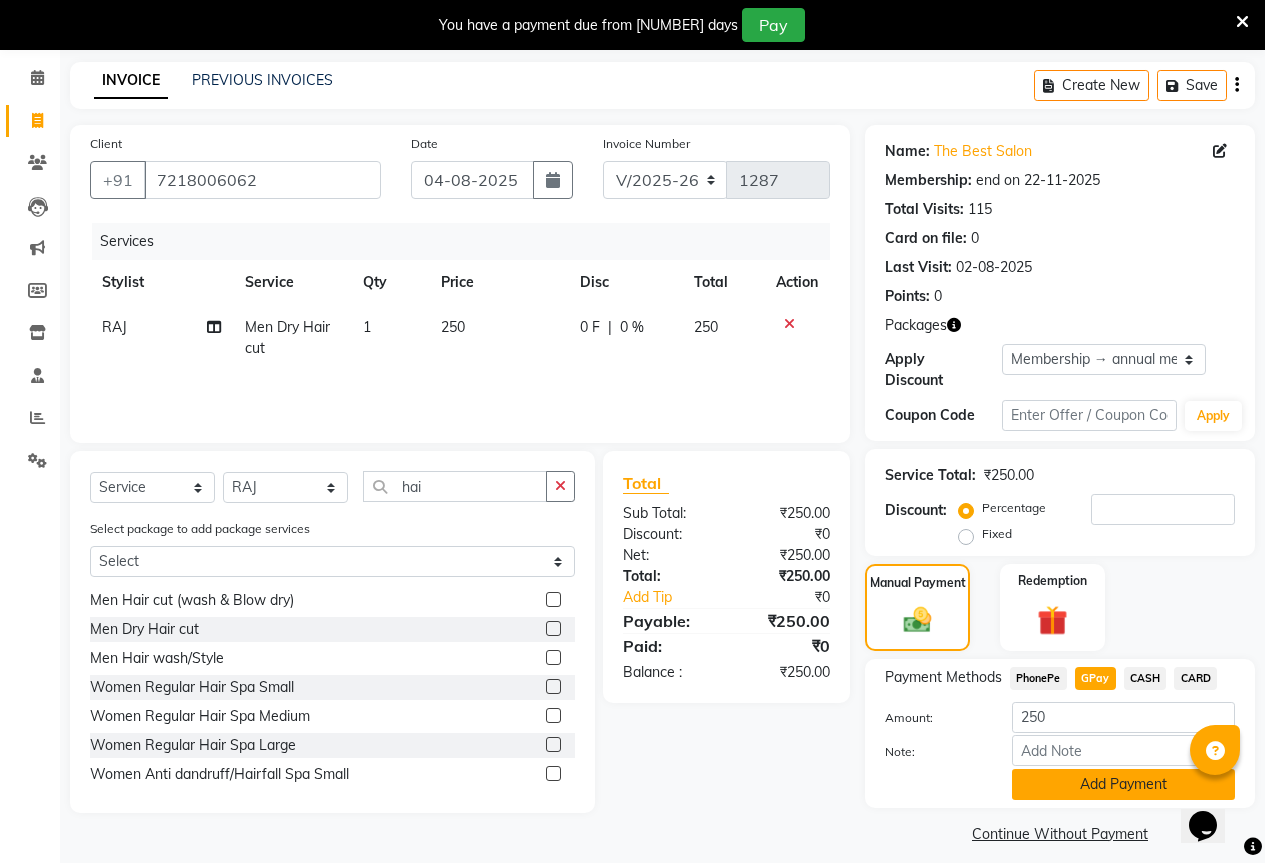click on "Add Payment" 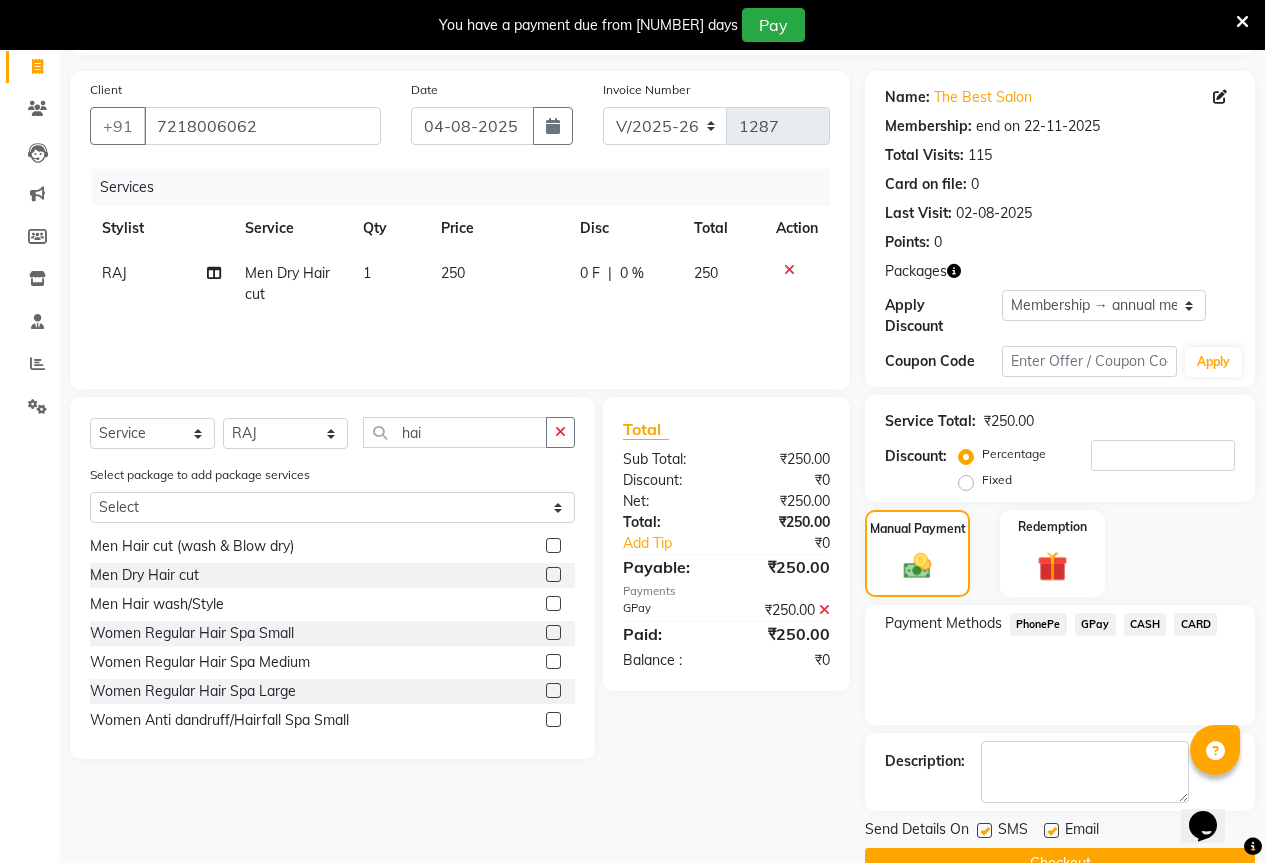 scroll, scrollTop: 159, scrollLeft: 0, axis: vertical 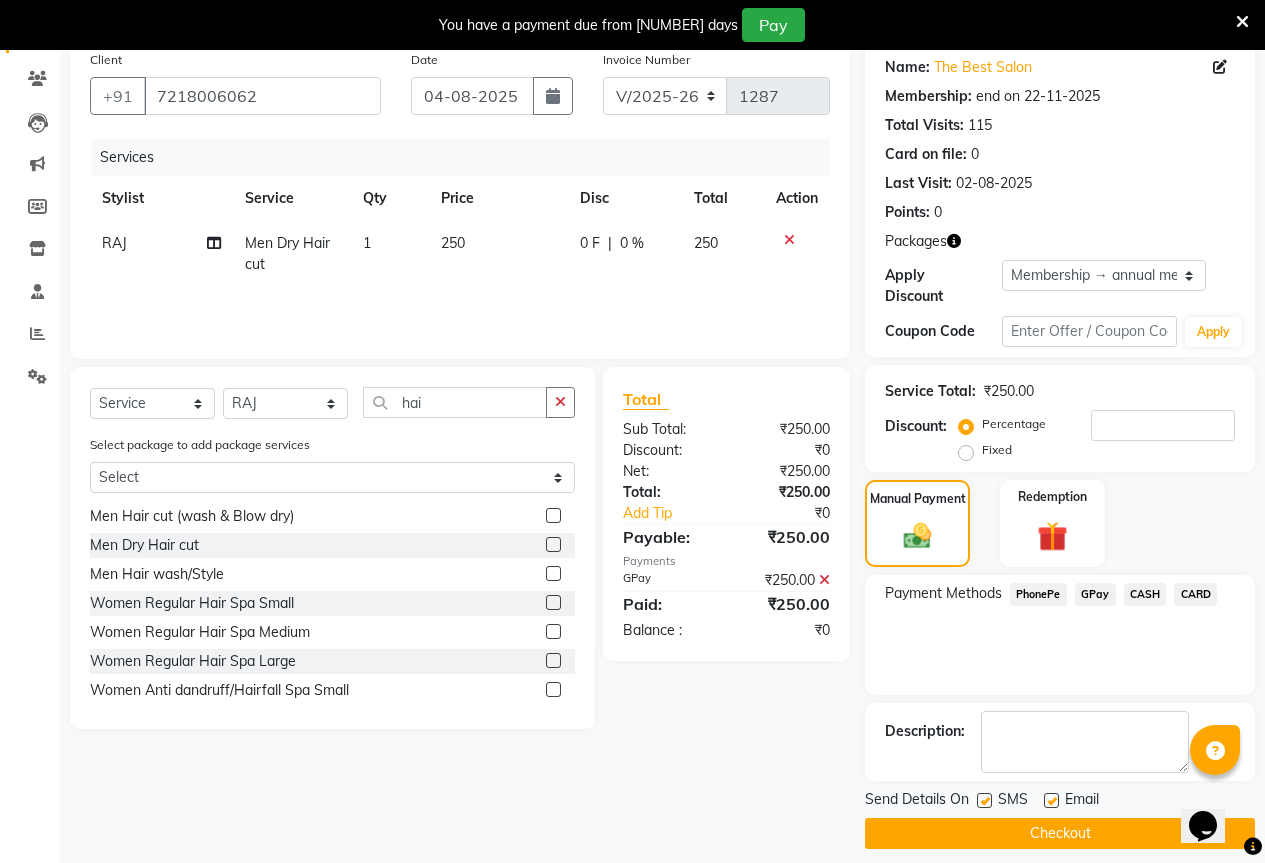 click on "Checkout" 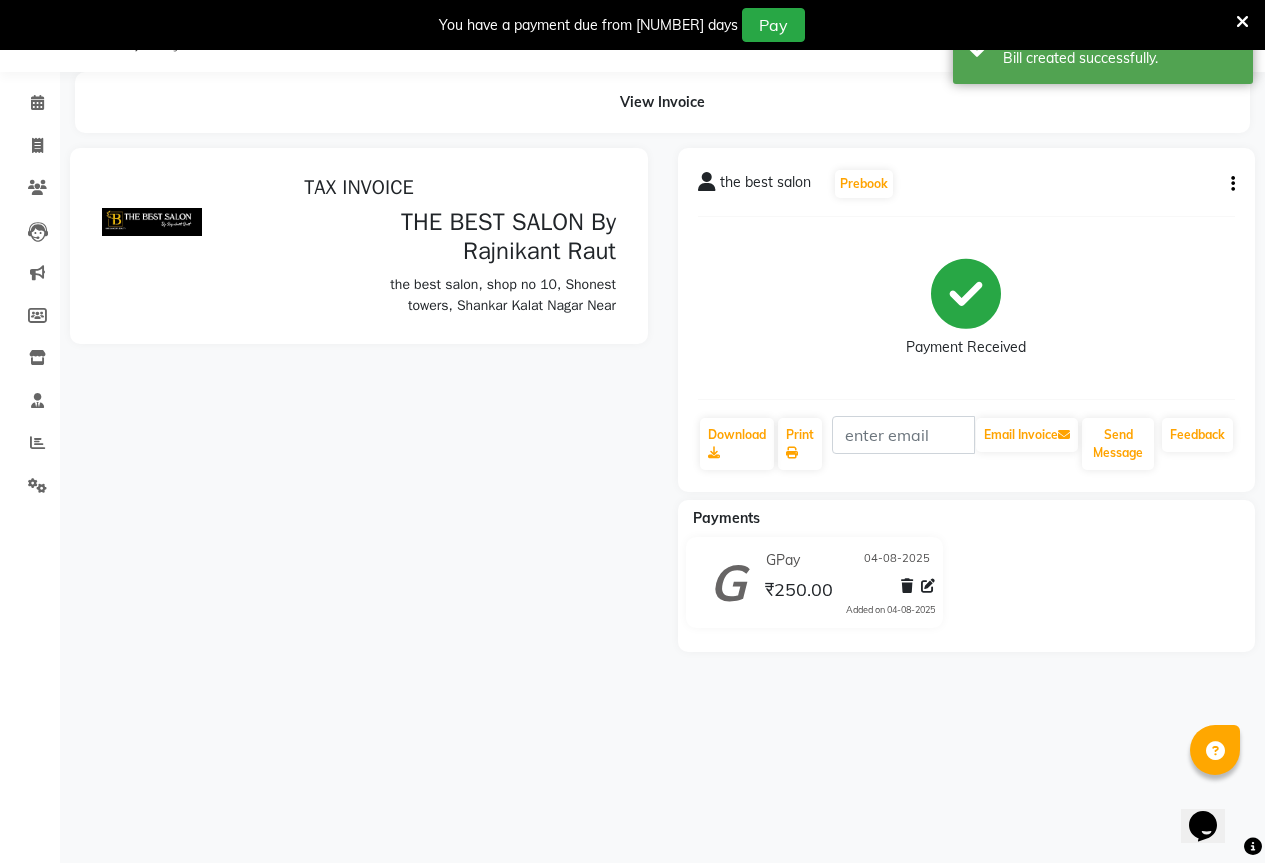 scroll, scrollTop: 0, scrollLeft: 0, axis: both 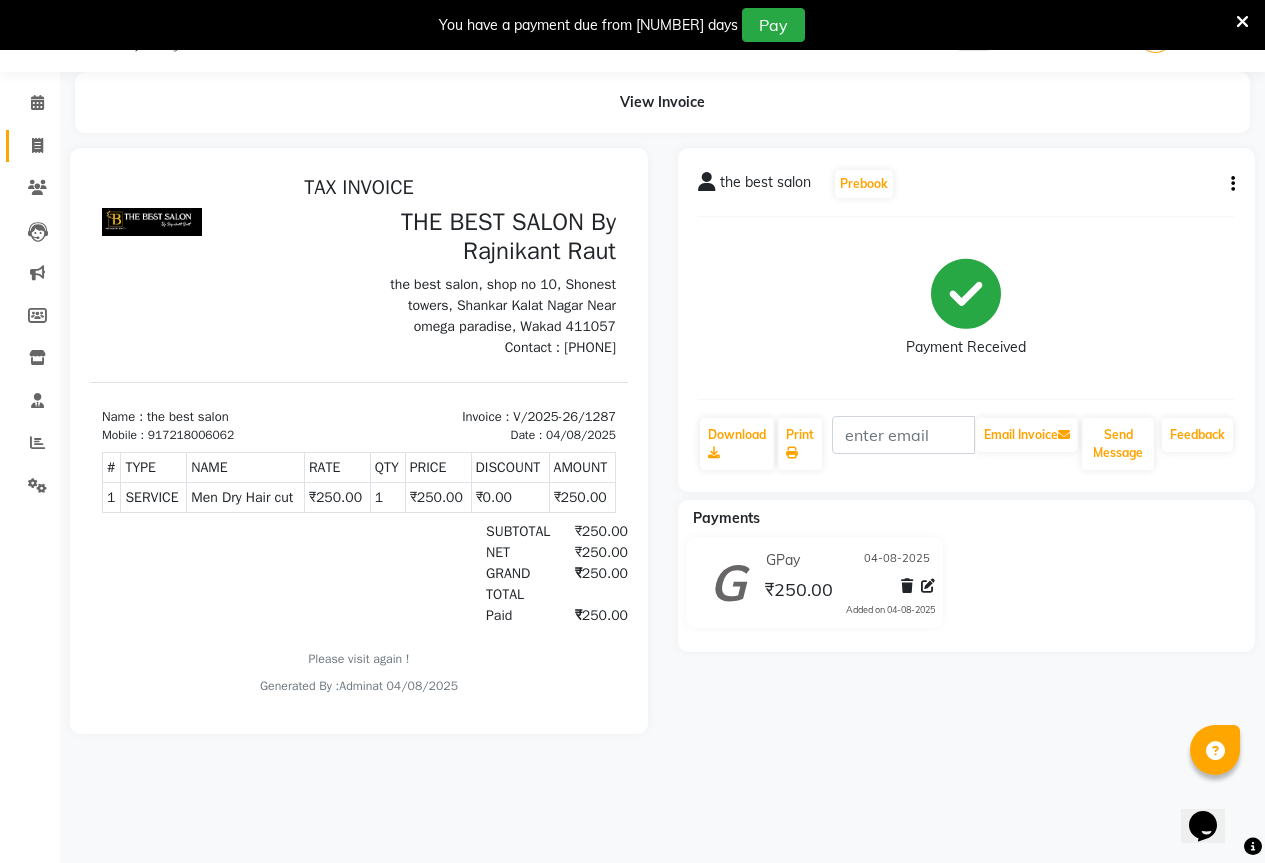 click on "Invoice" 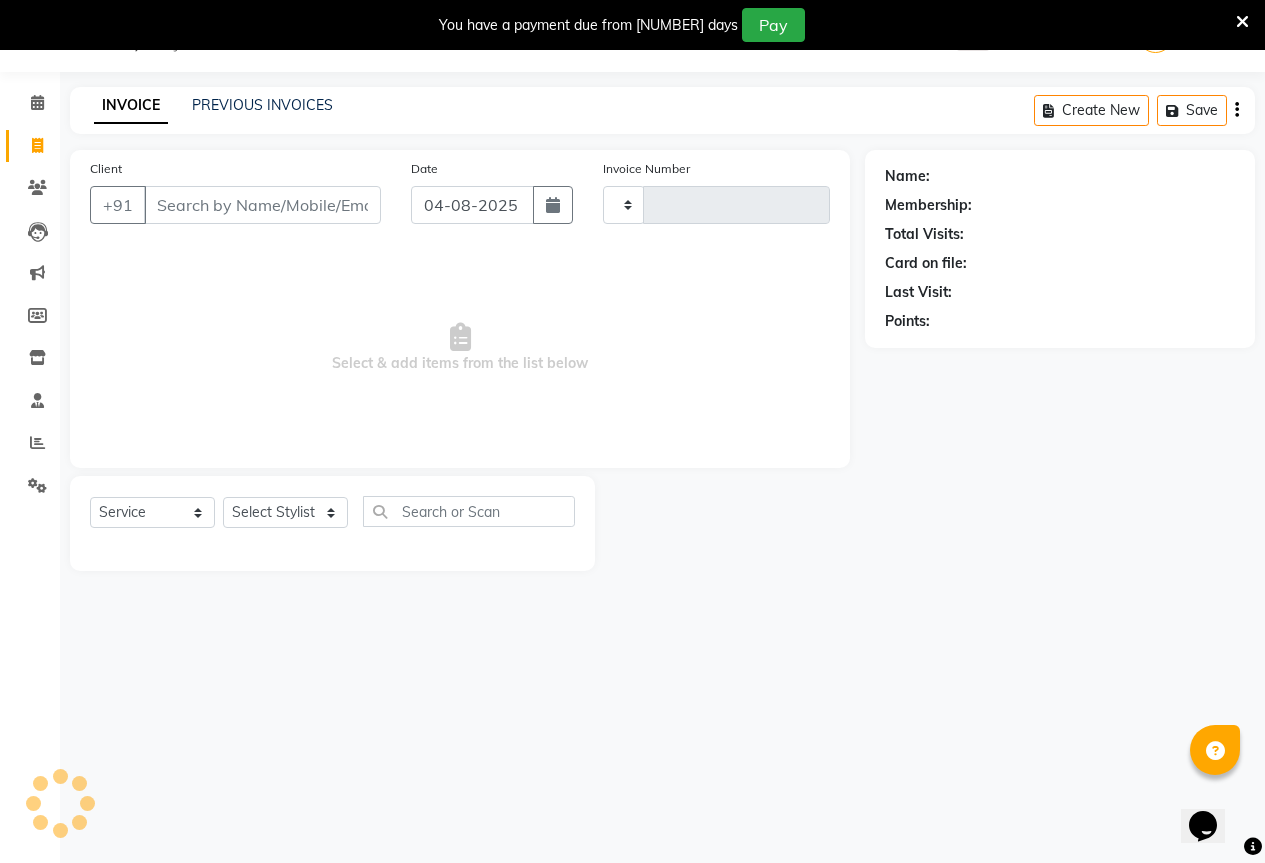 type on "1288" 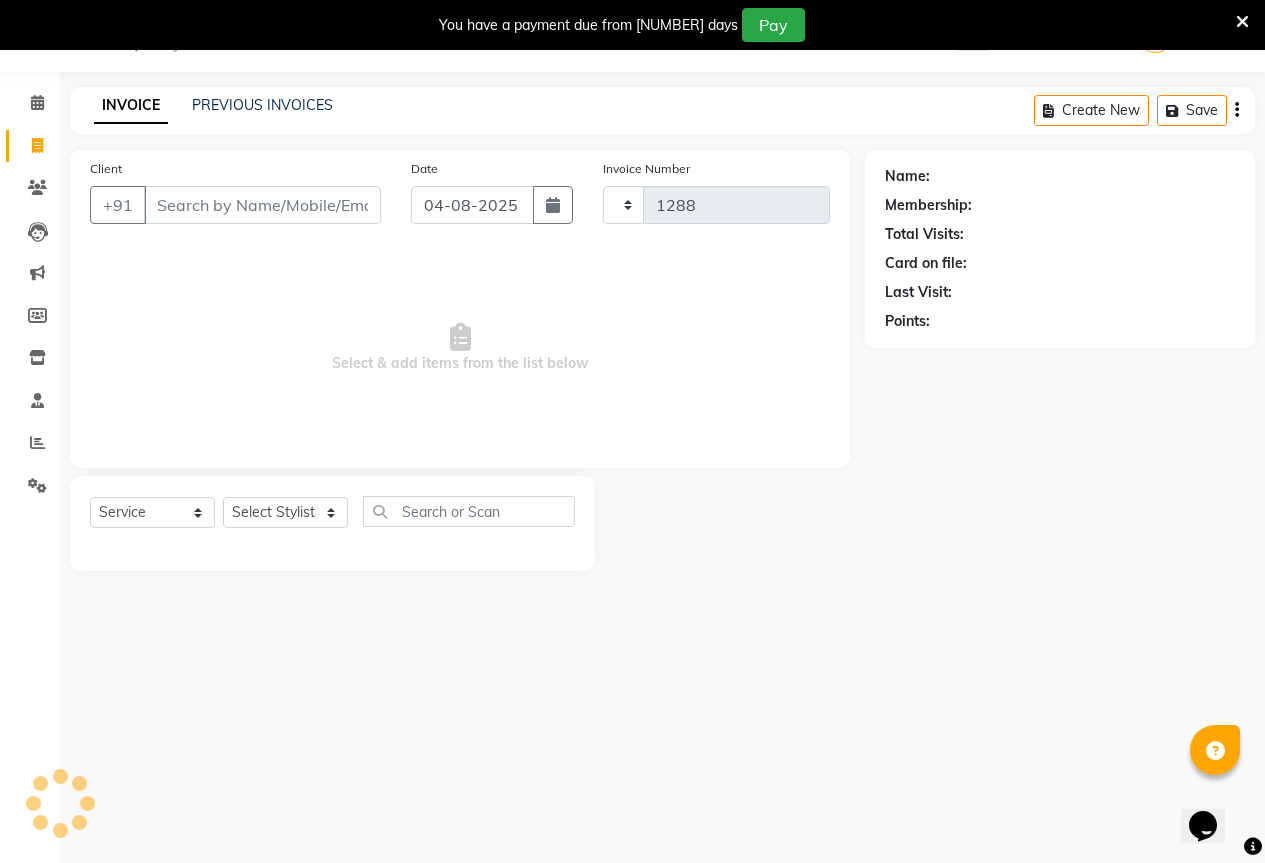 select on "7209" 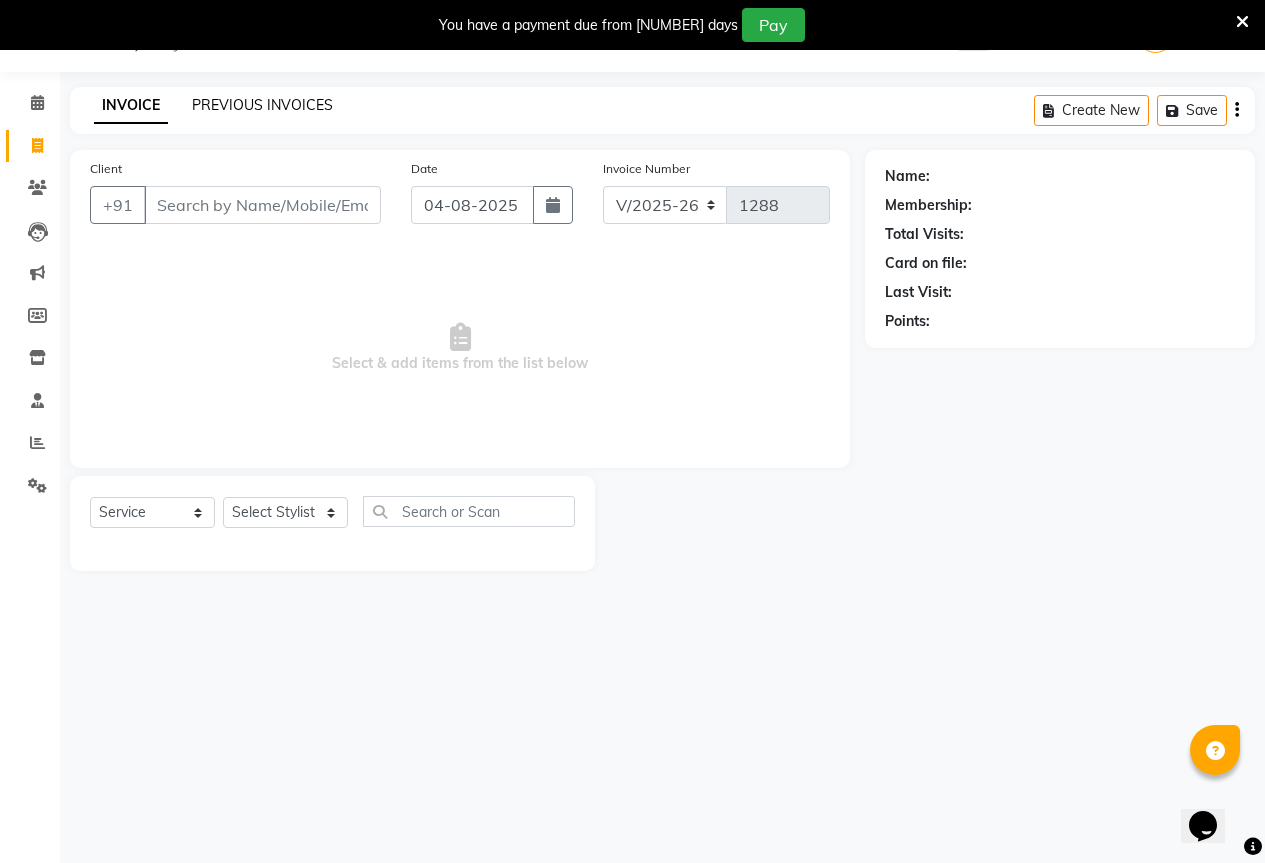 click on "PREVIOUS INVOICES" 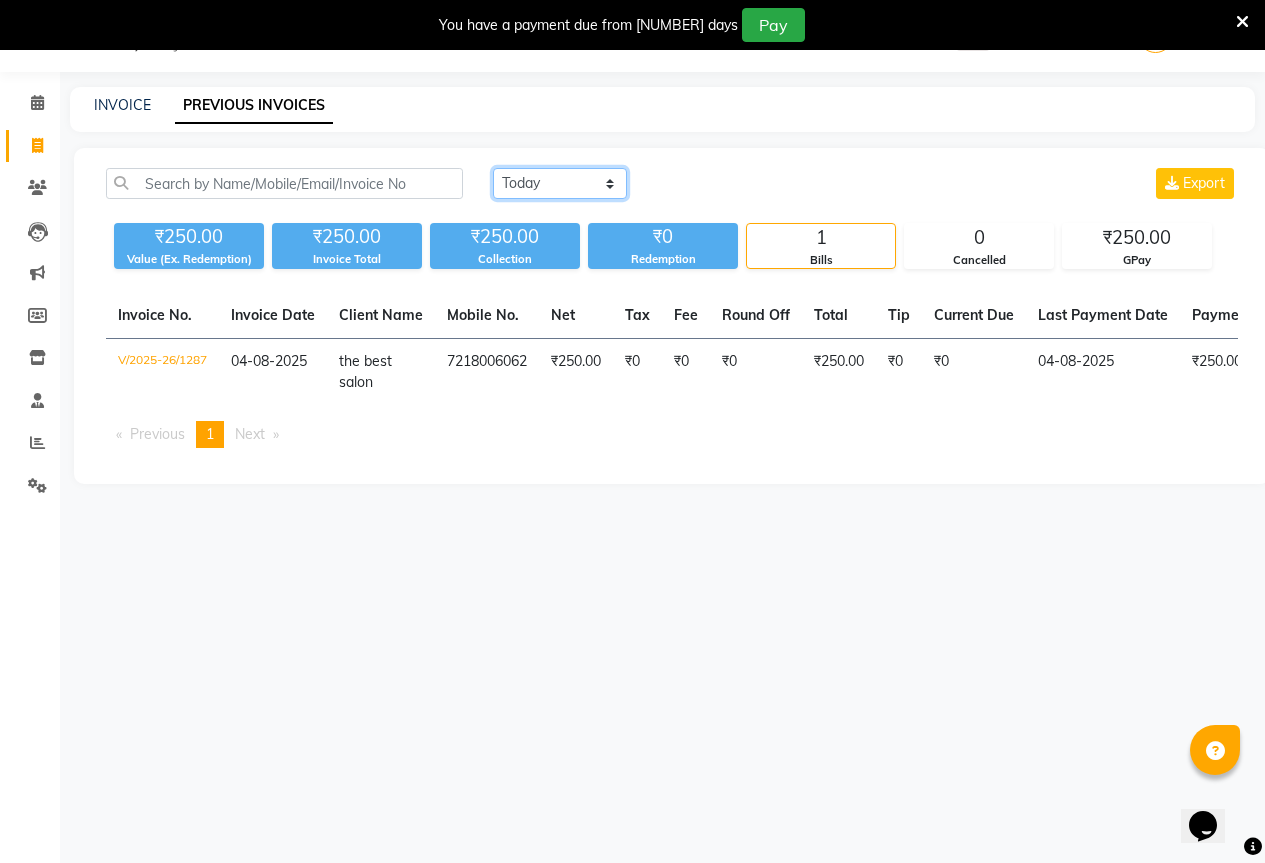 click on "Today Yesterday Custom Range" 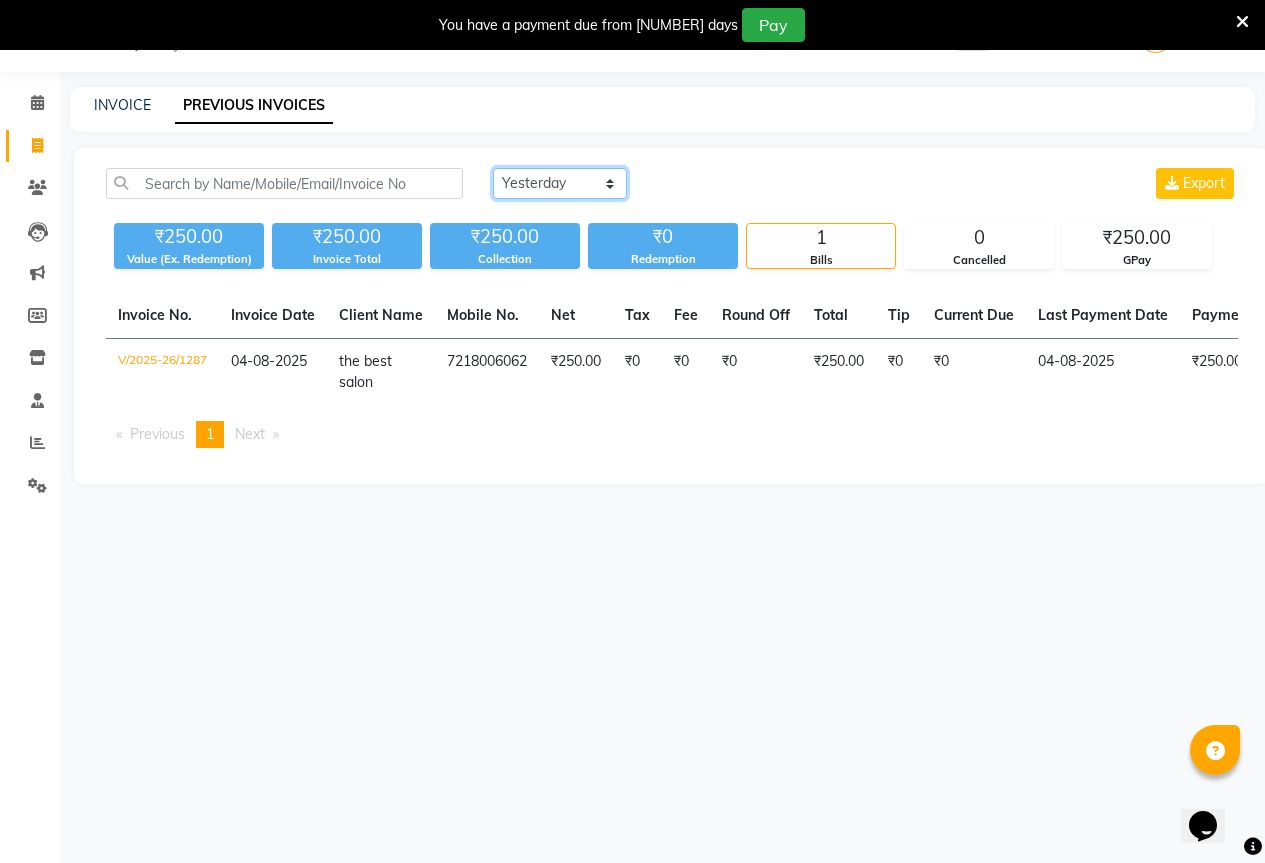 click on "Today Yesterday Custom Range" 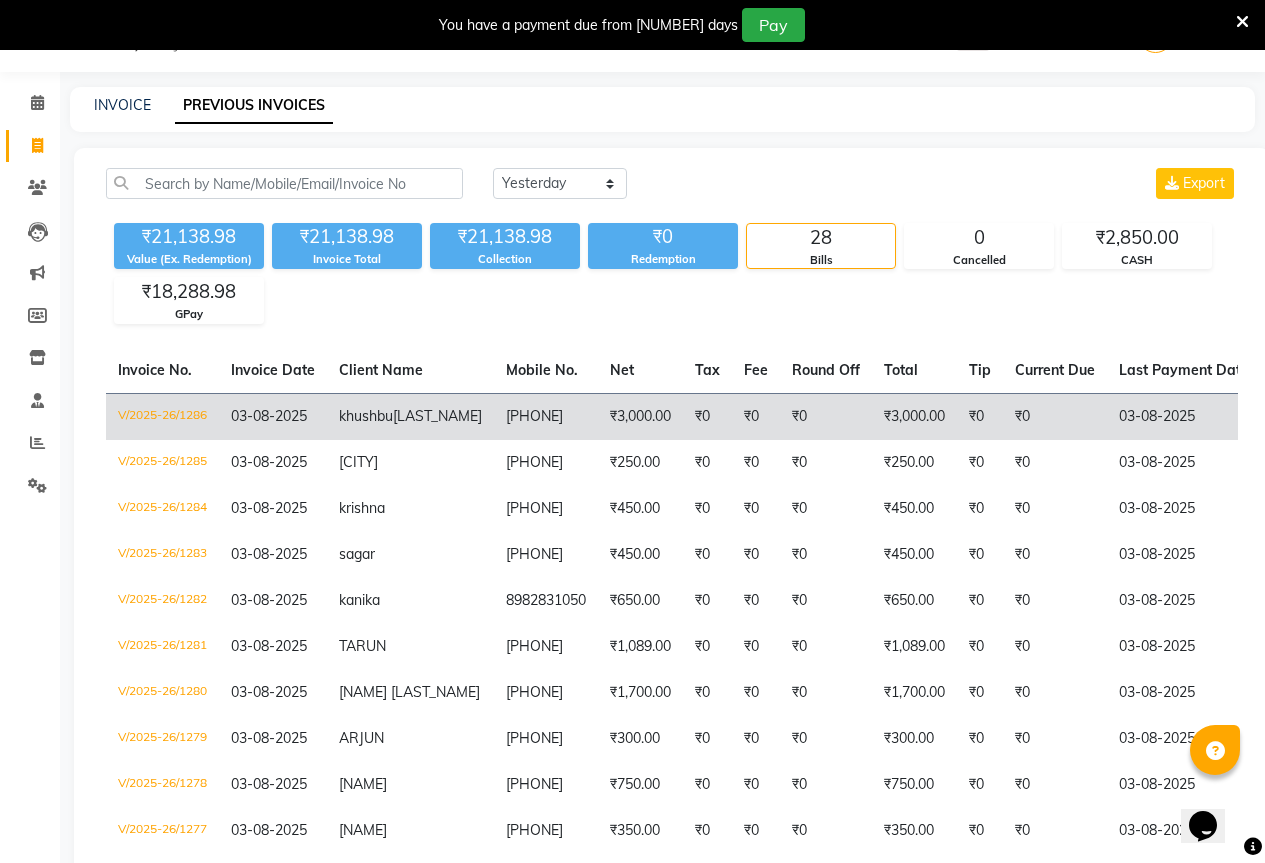 click on "03-08-2025" 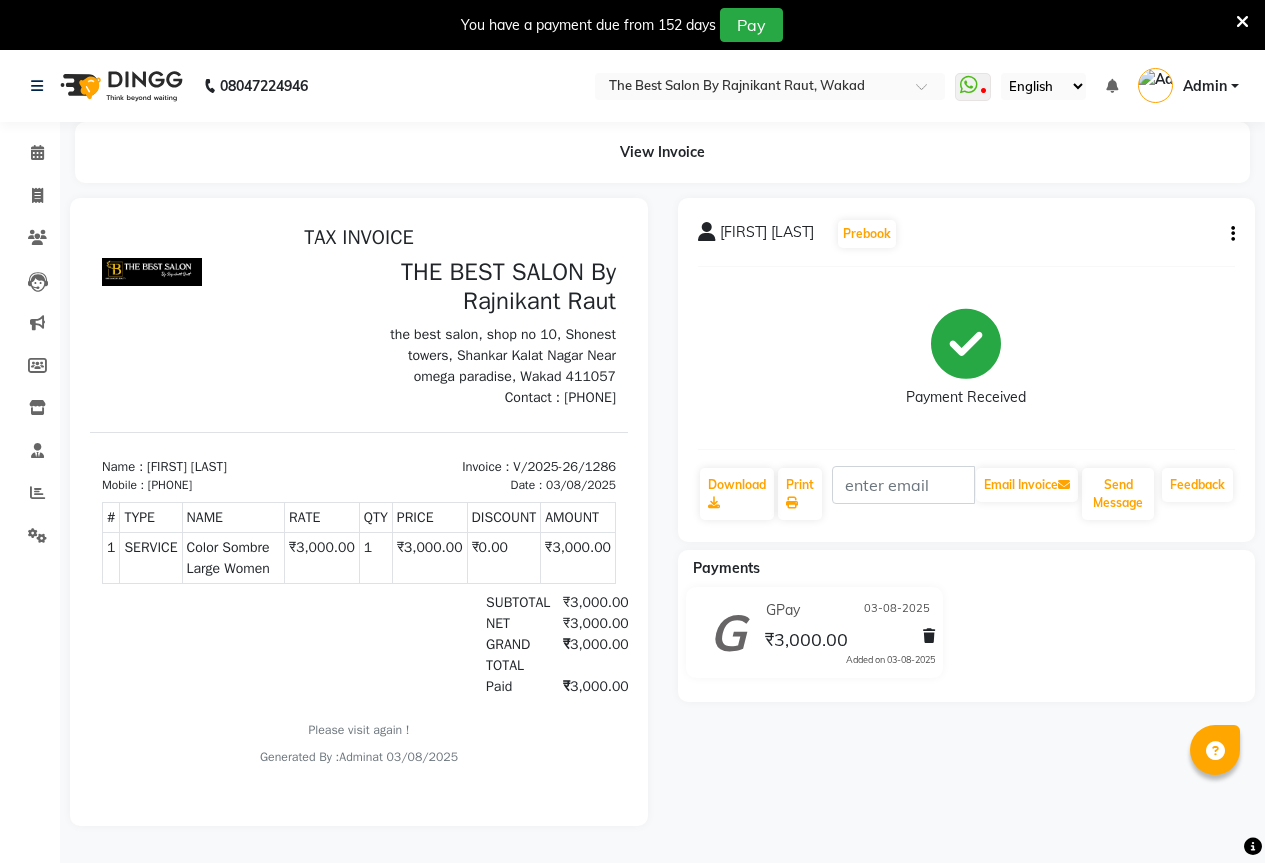 scroll, scrollTop: 0, scrollLeft: 0, axis: both 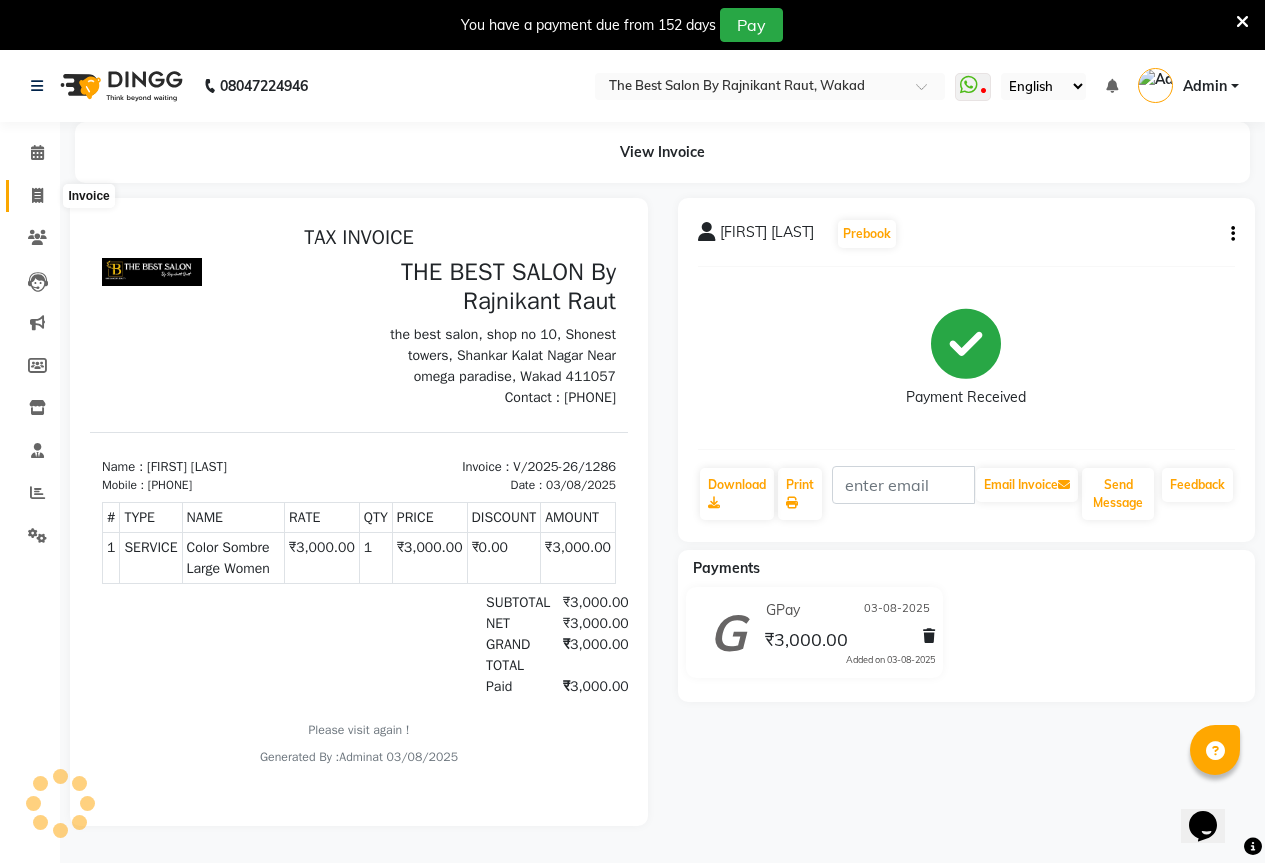 click 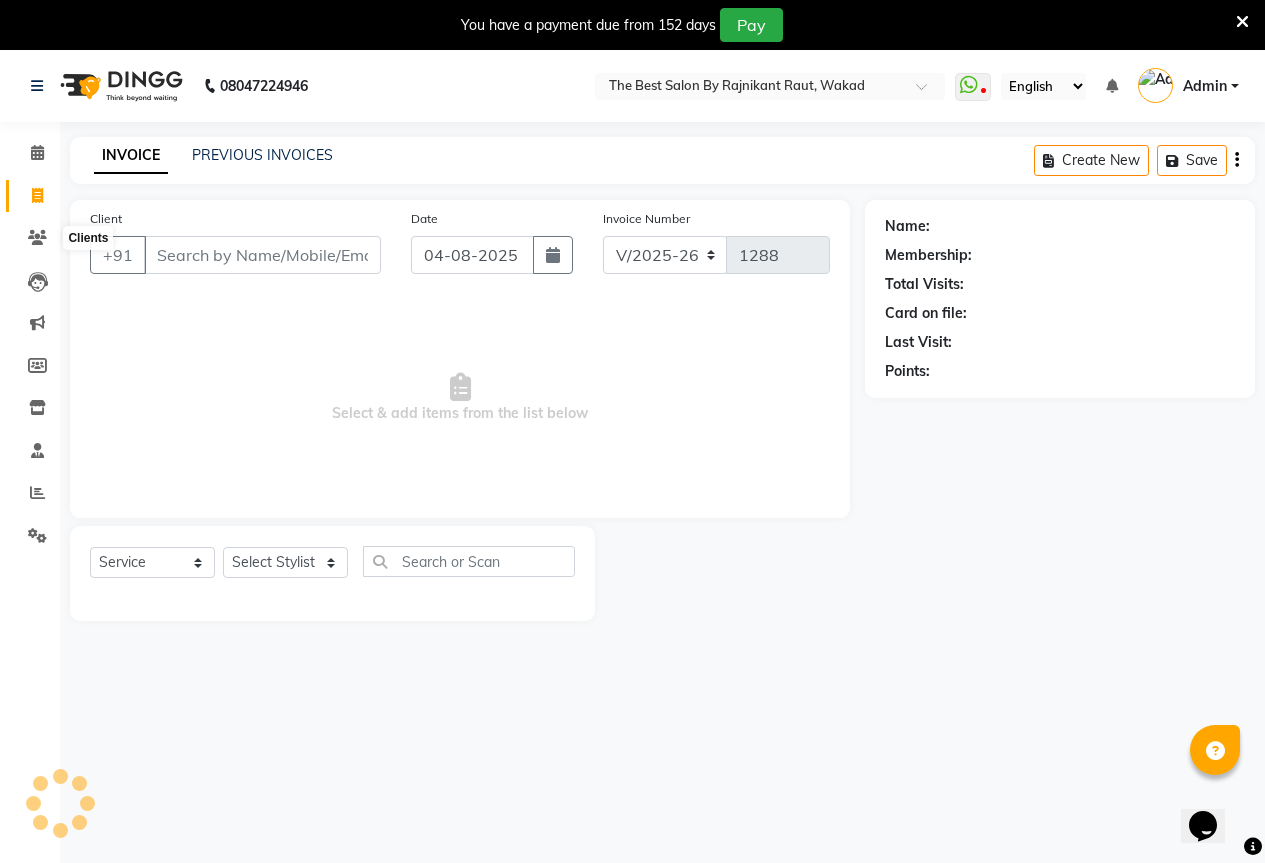 scroll, scrollTop: 50, scrollLeft: 0, axis: vertical 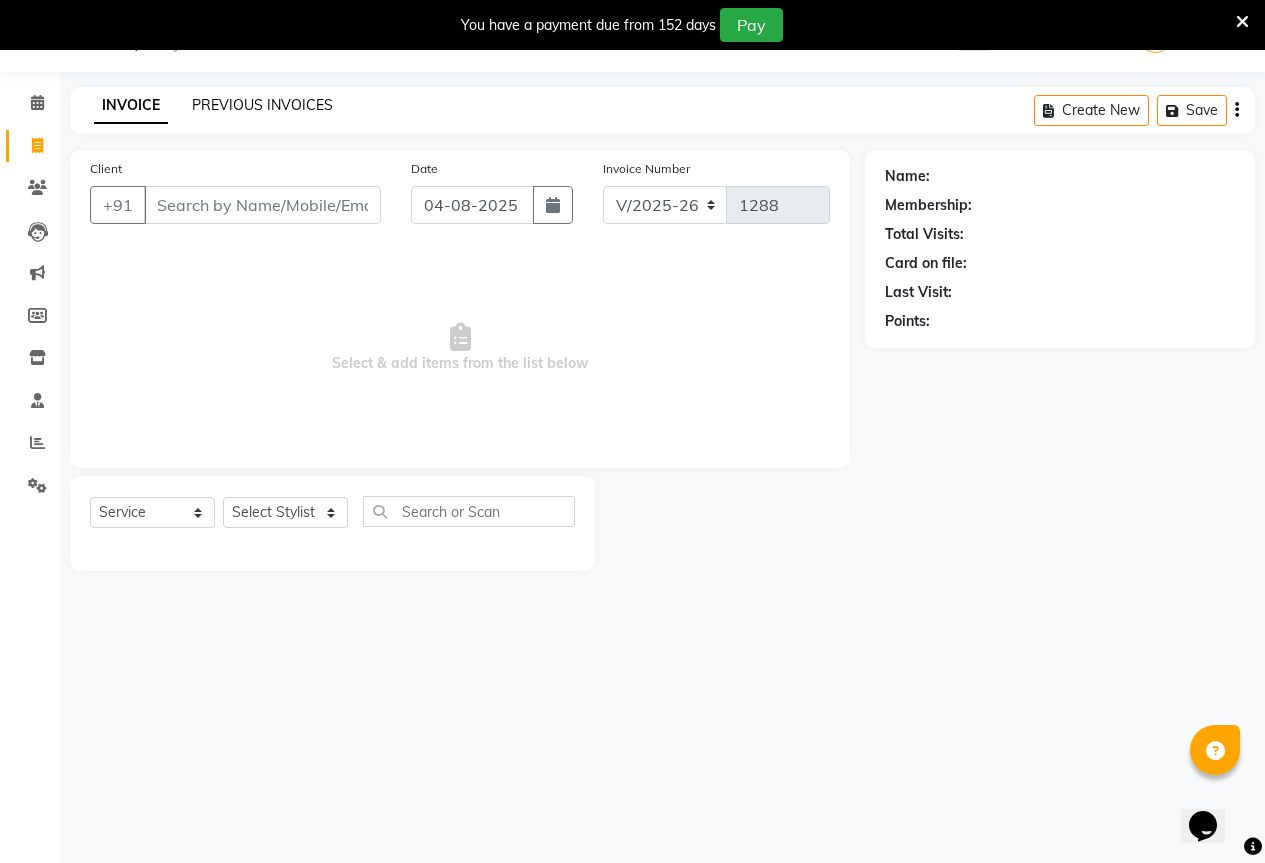 click on "PREVIOUS INVOICES" 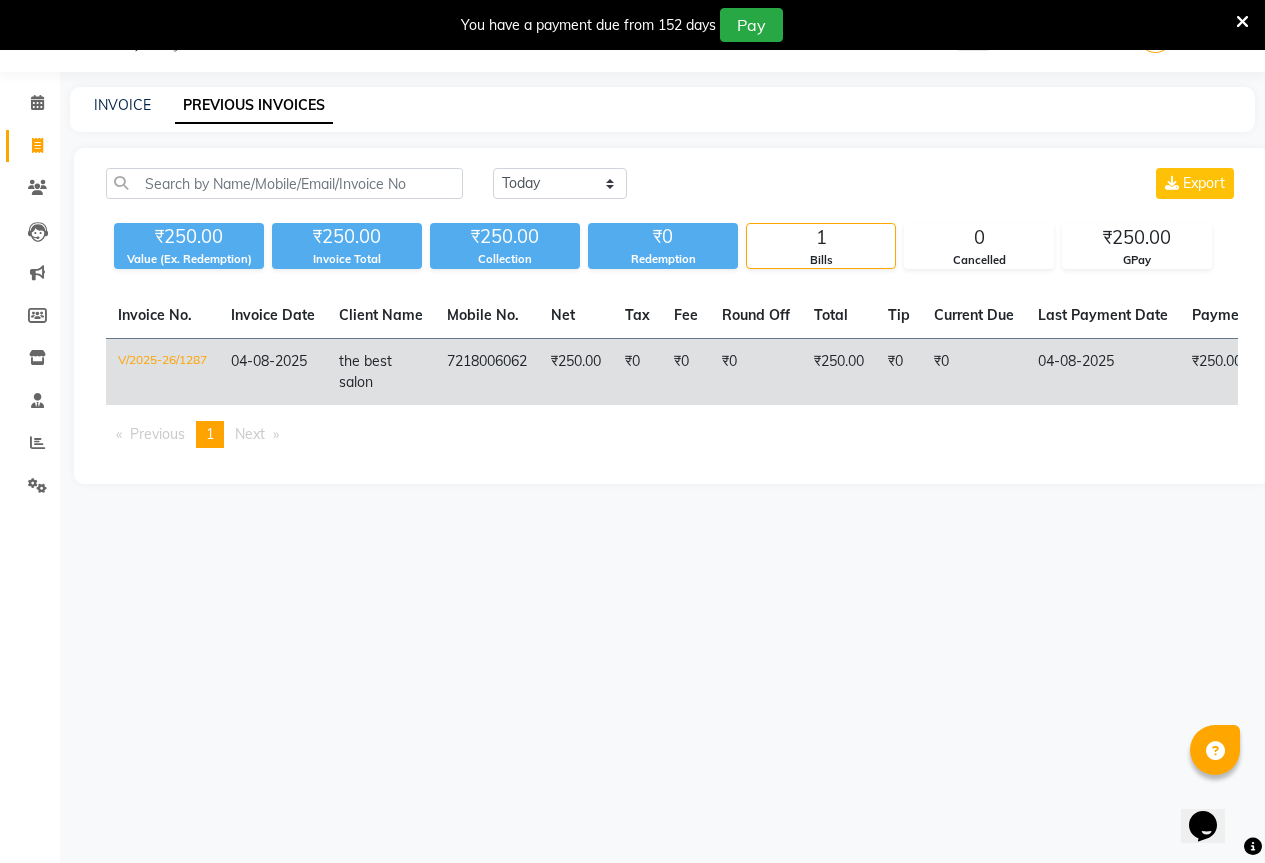 click on "the best salon" 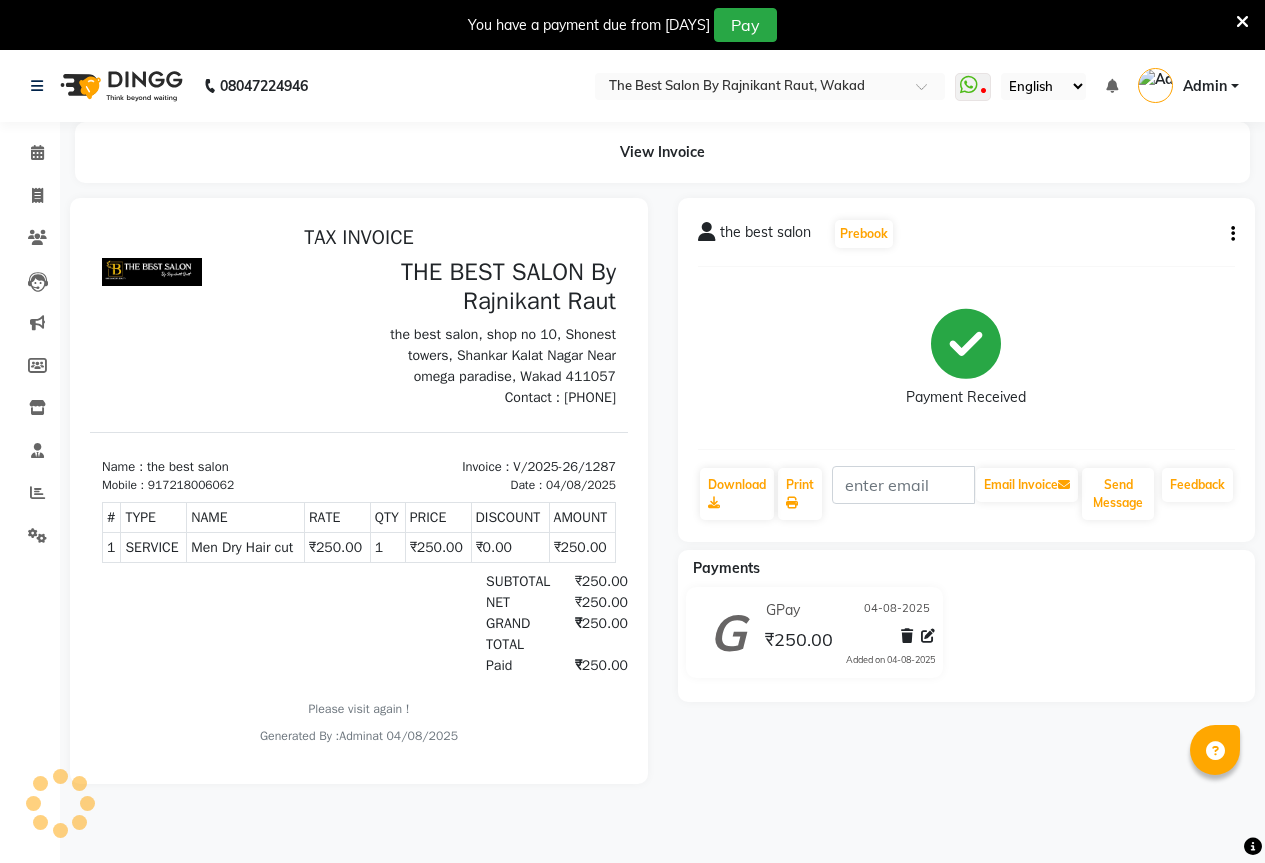 scroll, scrollTop: 0, scrollLeft: 0, axis: both 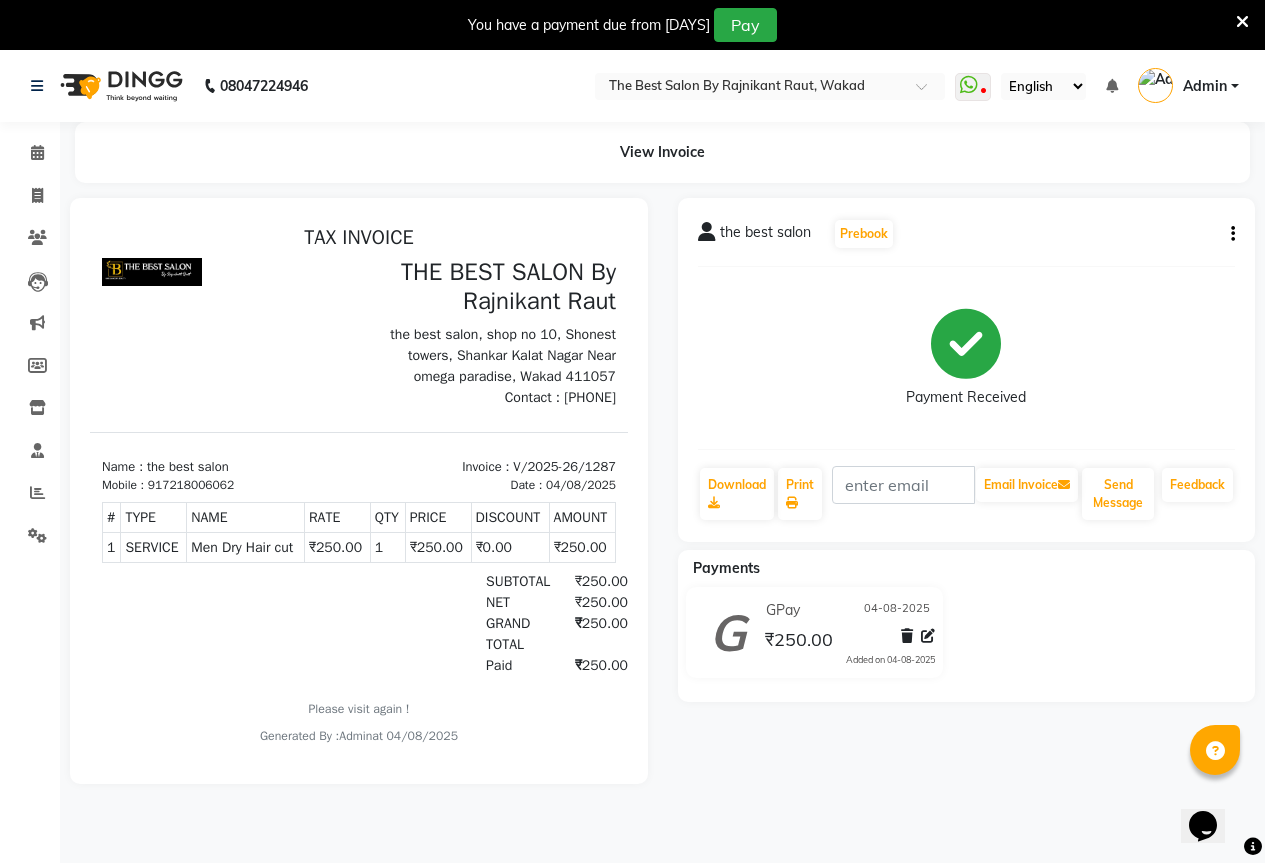 click 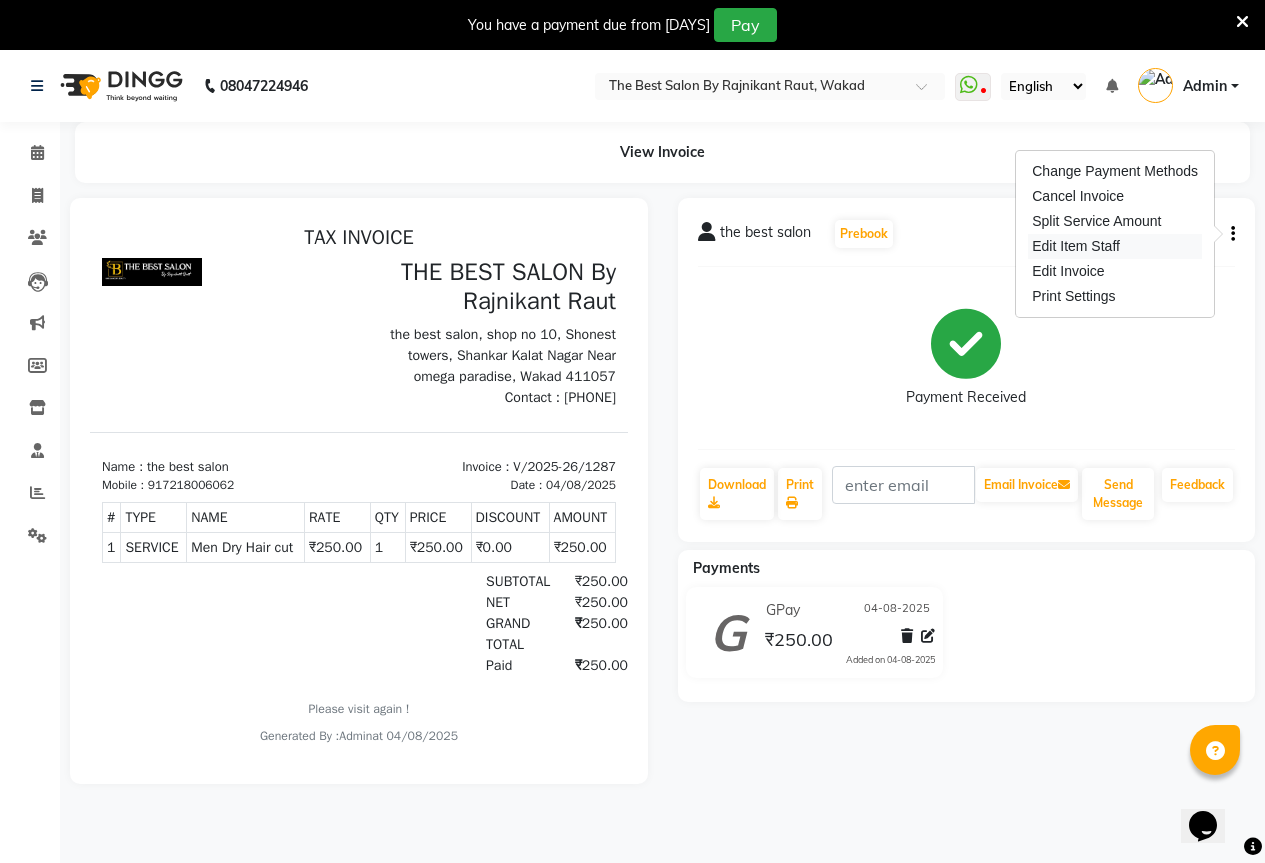 click on "Edit Item Staff" at bounding box center [1115, 246] 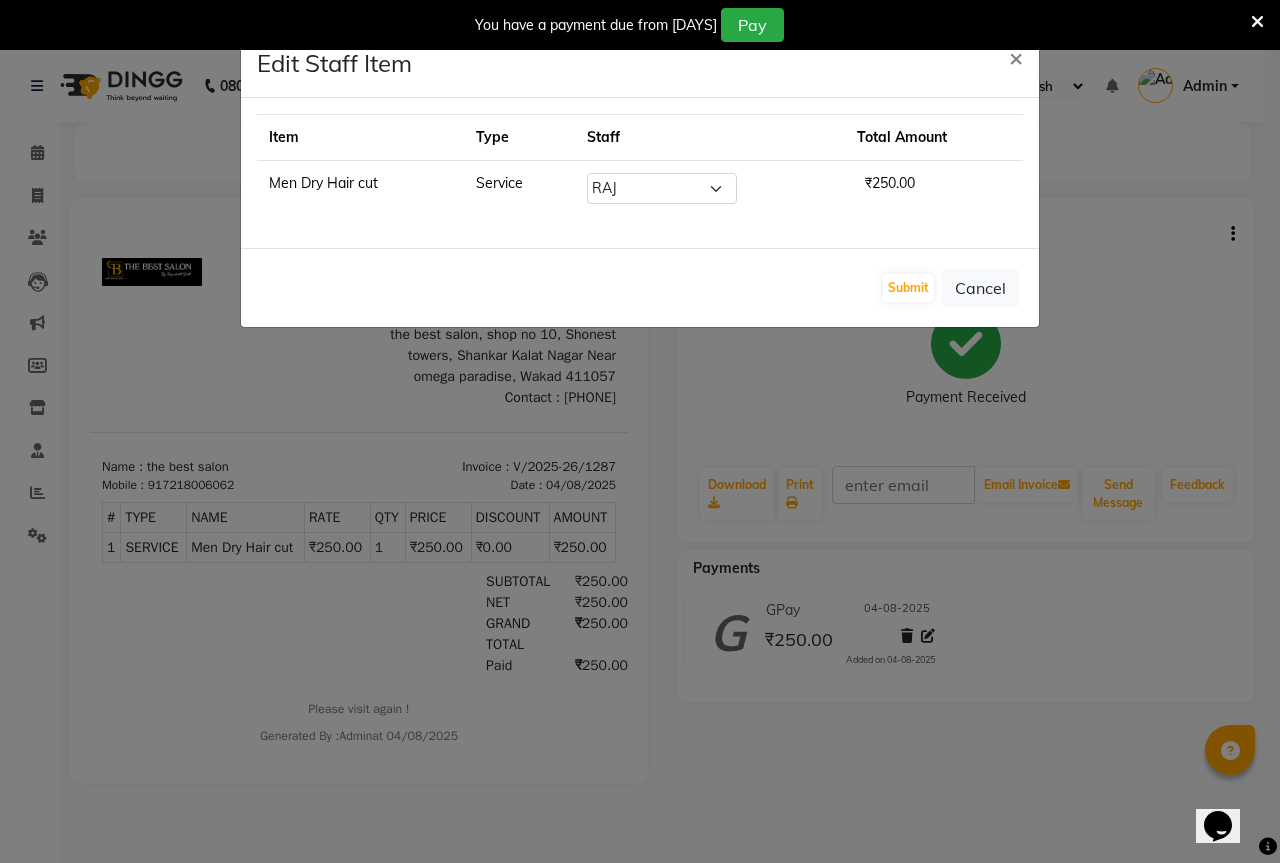 click on "Edit Staff Item  × Item Type Staff Total Amount Men Dry Hair cut Service Select  AKASH   KAJAL   PAYAL   RAJ   RUTUJA   SAHIL  ₹250.00  Submit   Cancel" 